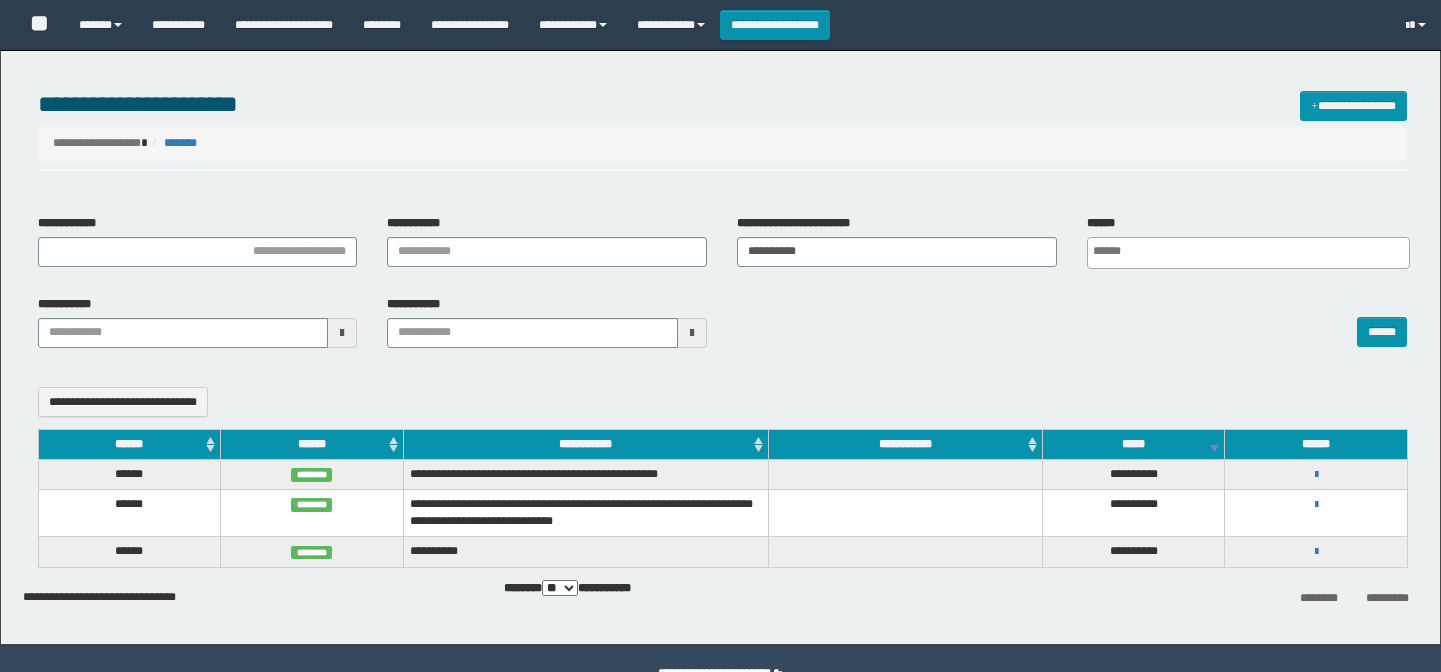 select 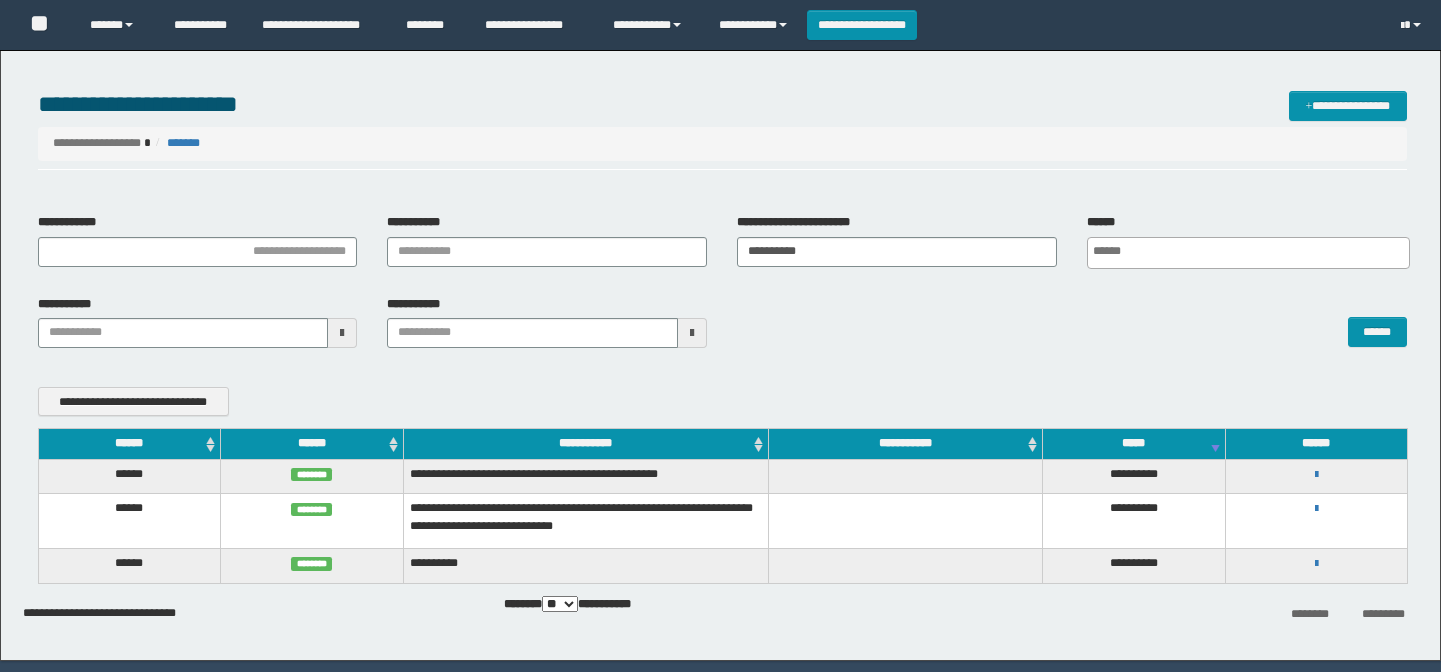 scroll, scrollTop: 29, scrollLeft: 0, axis: vertical 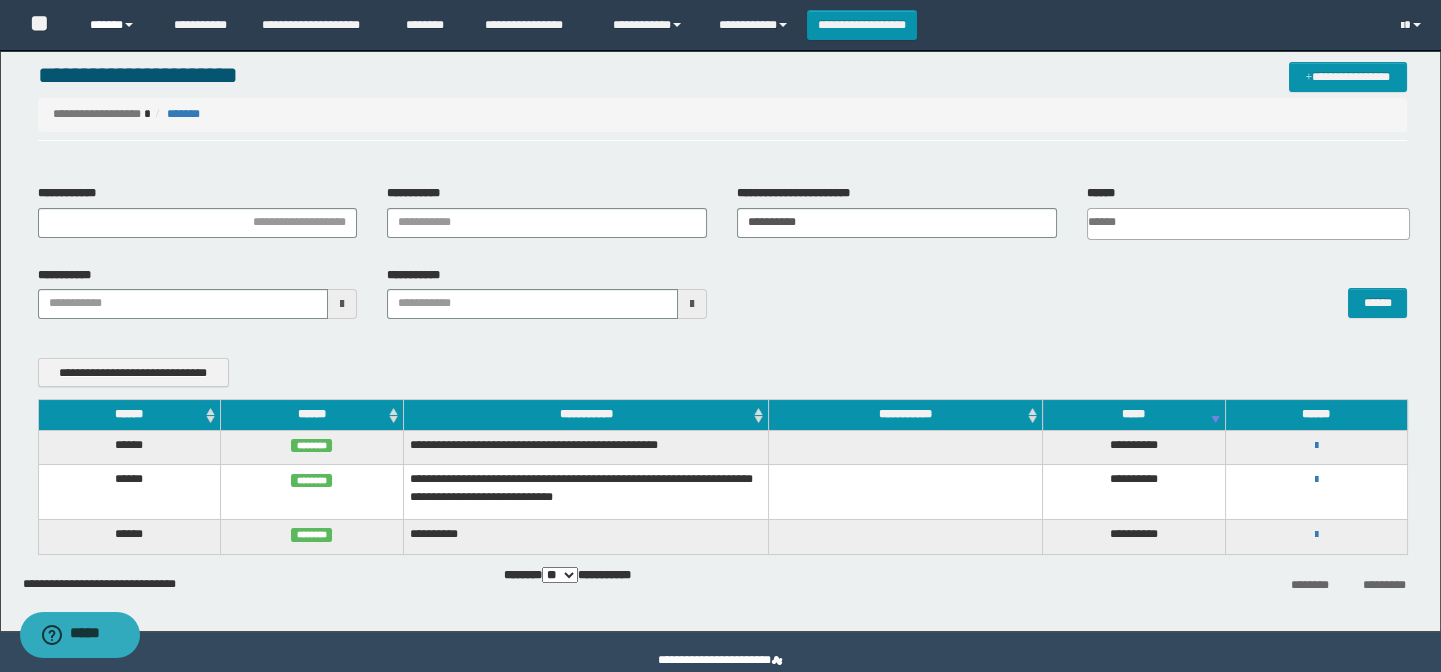 click on "******" at bounding box center [117, 25] 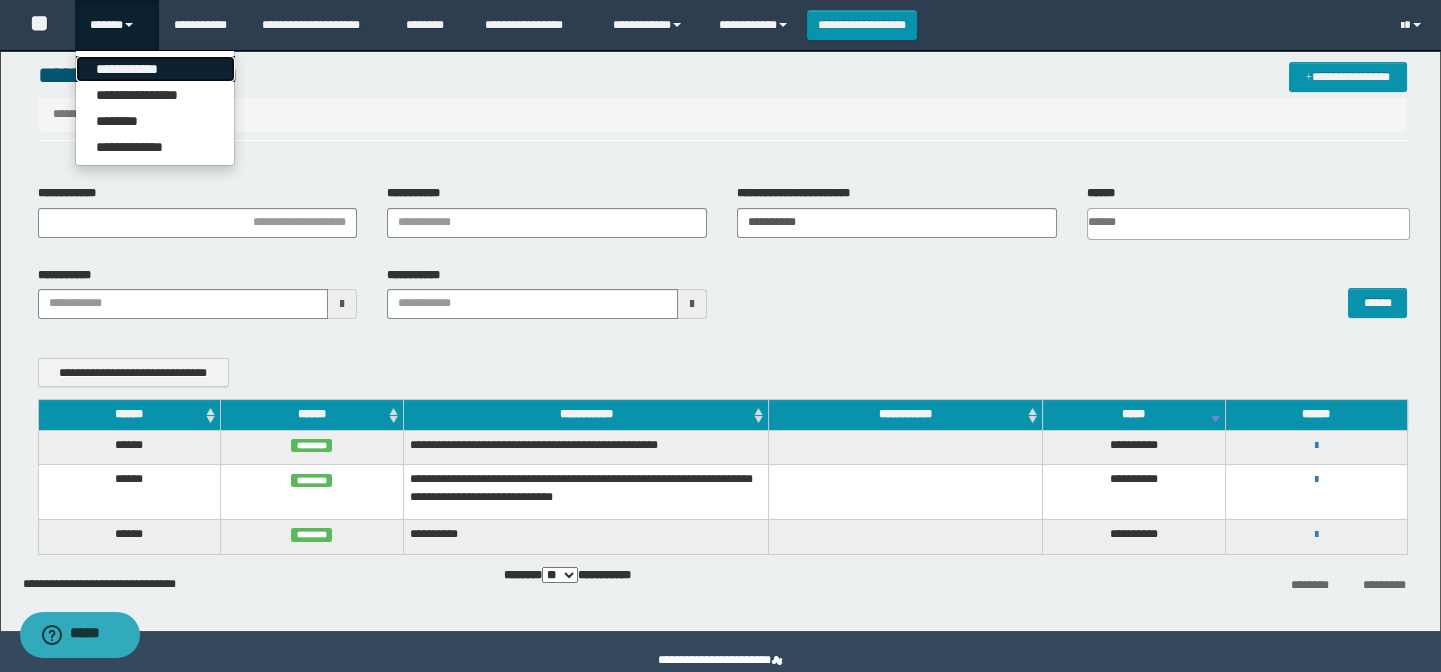 click on "**********" at bounding box center (155, 69) 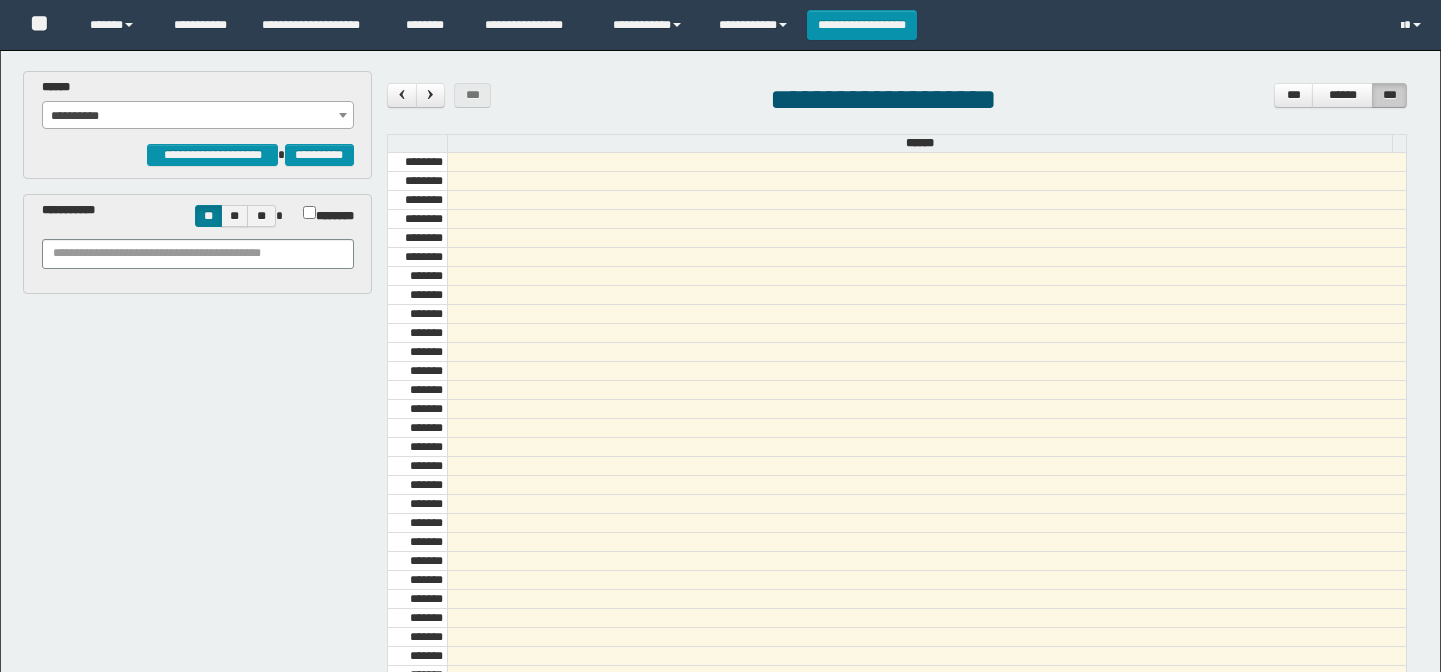 click on "**********" at bounding box center [198, 116] 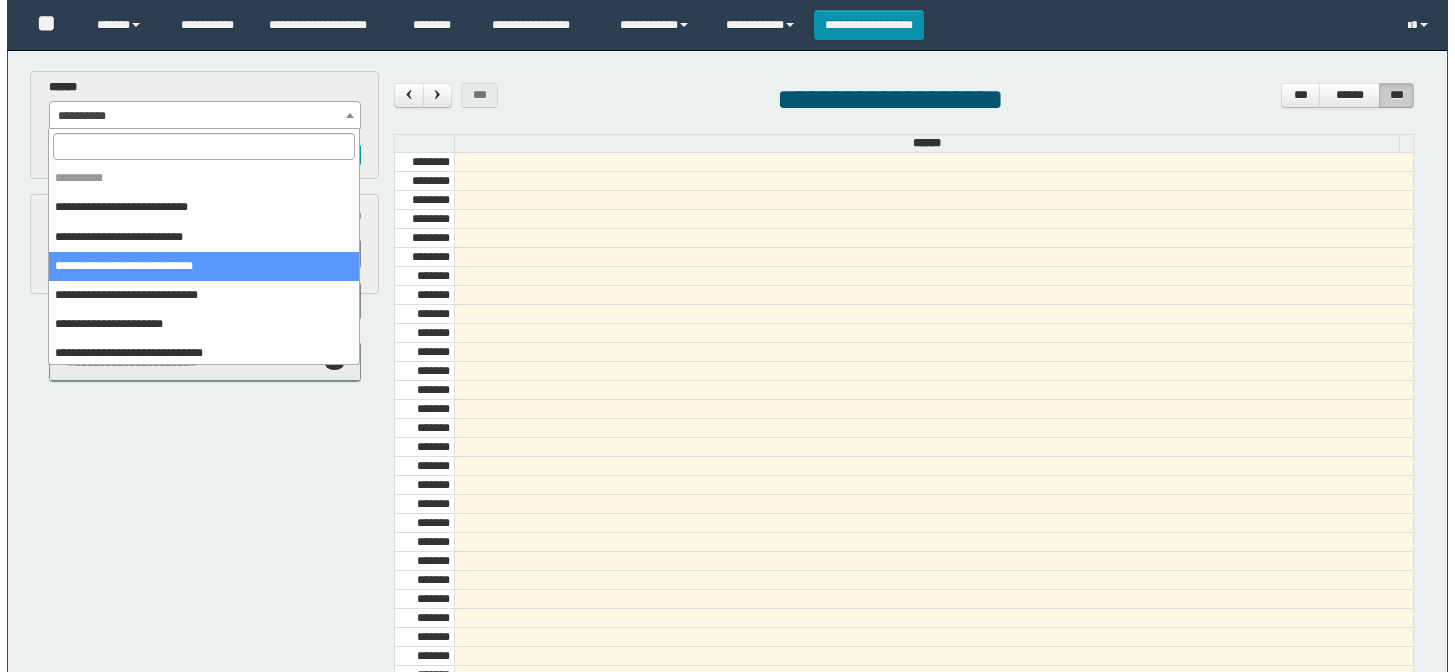 scroll, scrollTop: 0, scrollLeft: 0, axis: both 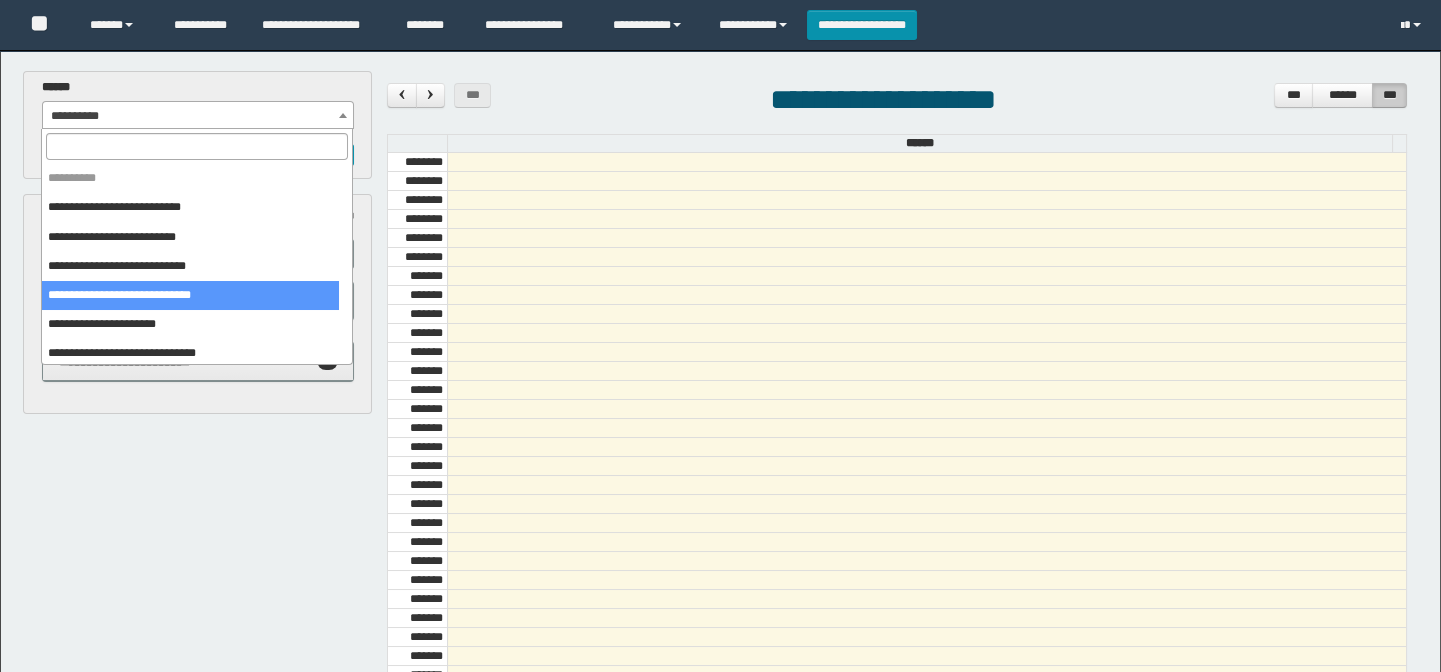 select on "******" 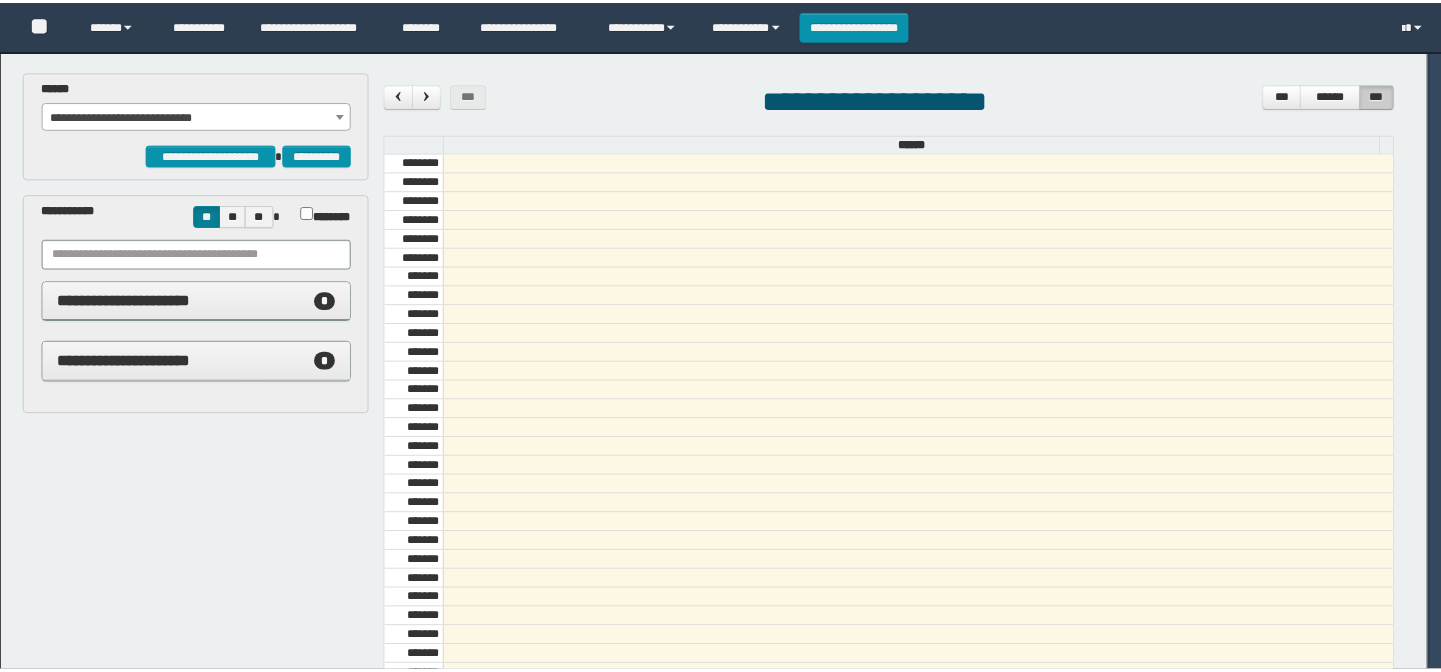 scroll, scrollTop: 681, scrollLeft: 0, axis: vertical 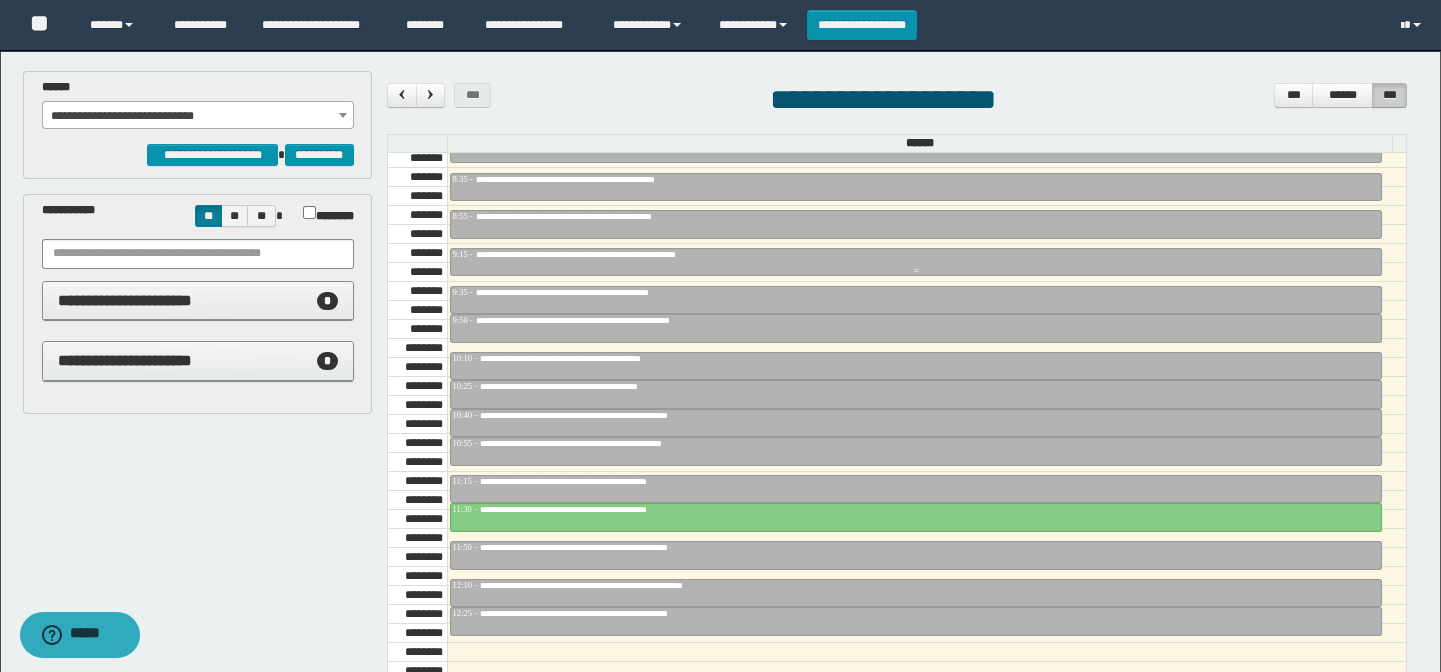 click on "**********" at bounding box center (615, 254) 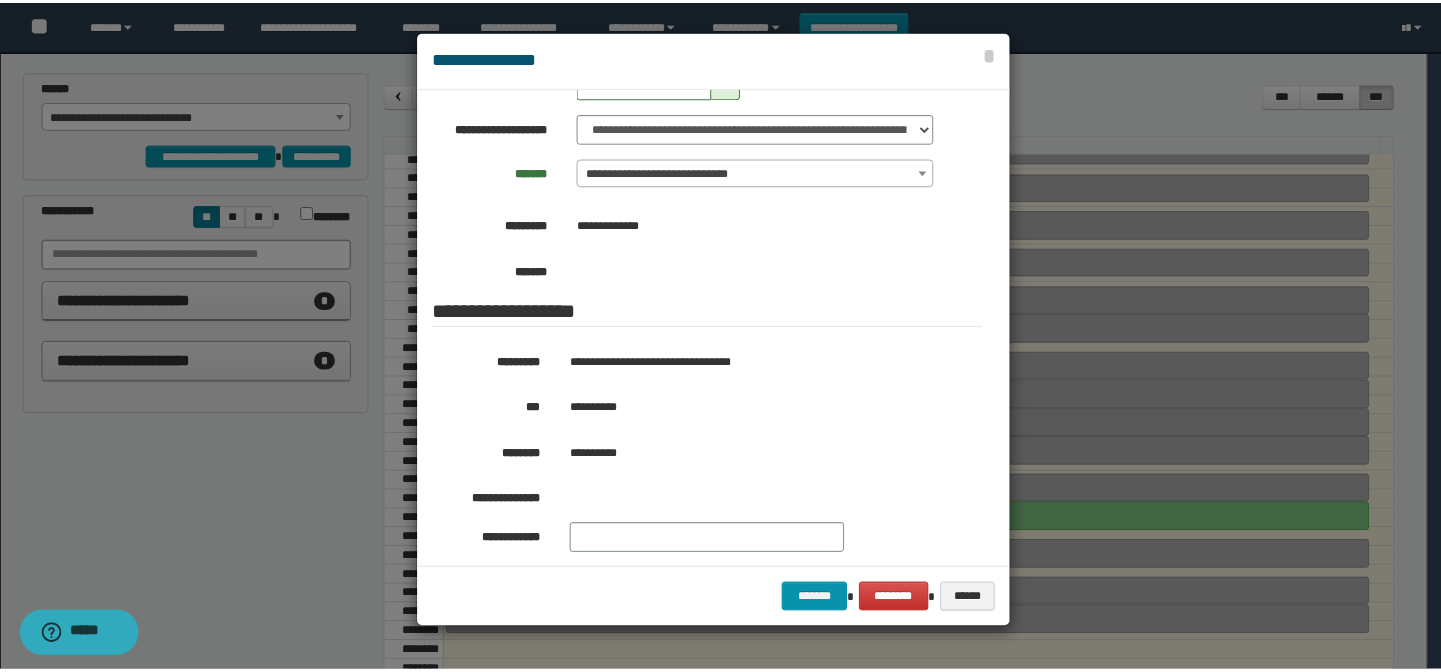 scroll, scrollTop: 181, scrollLeft: 0, axis: vertical 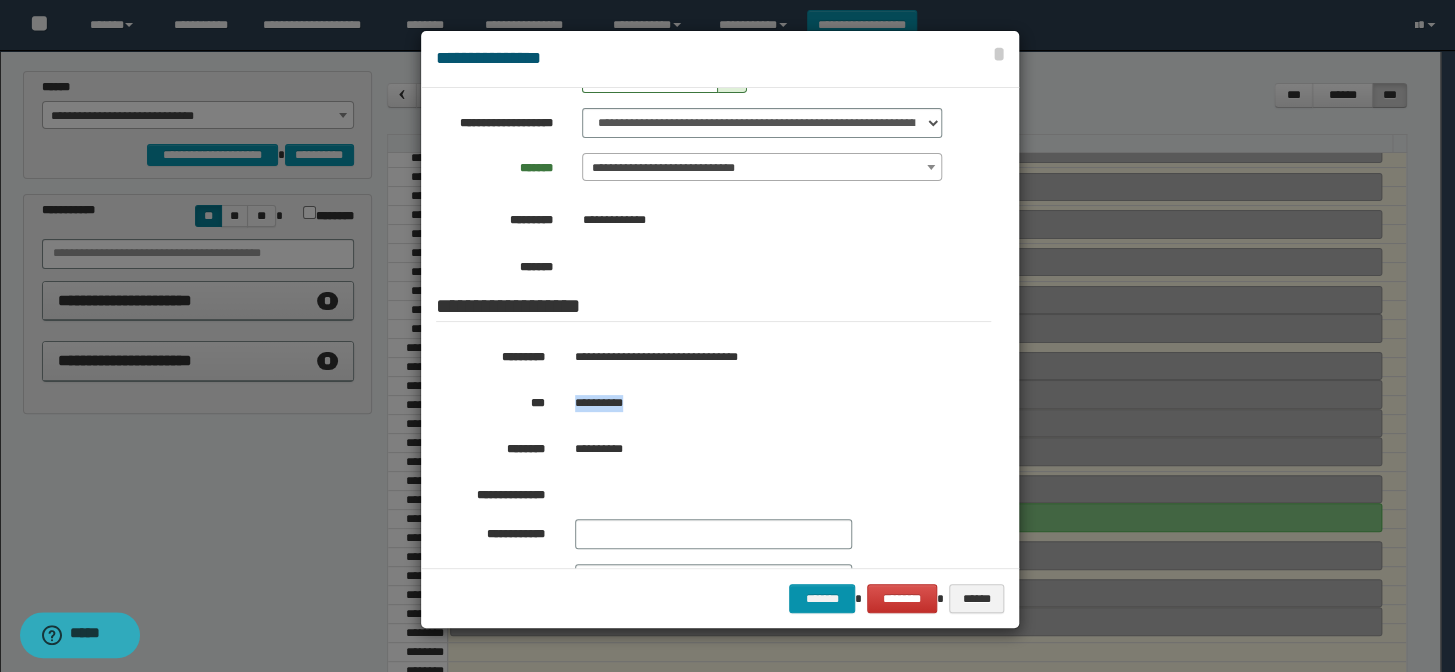 drag, startPoint x: 640, startPoint y: 402, endPoint x: 547, endPoint y: 413, distance: 93.64828 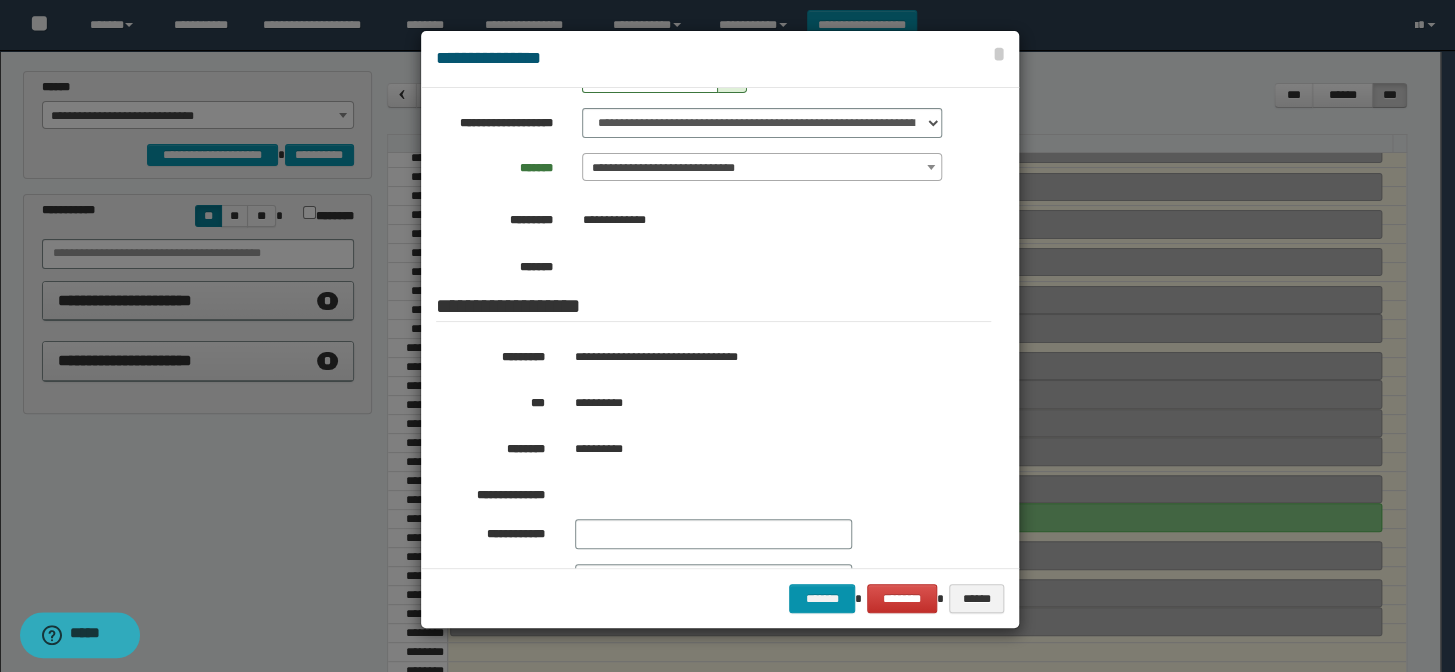 click at bounding box center (727, 336) 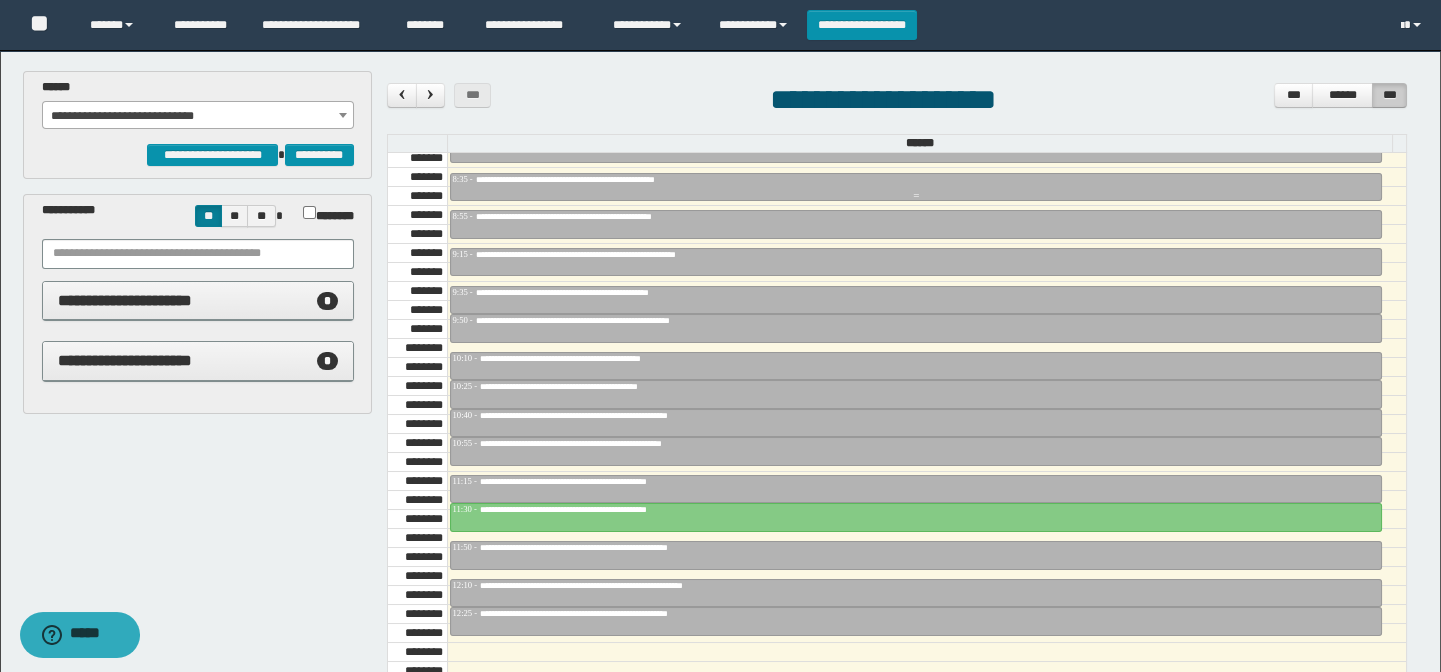 scroll, scrollTop: 863, scrollLeft: 0, axis: vertical 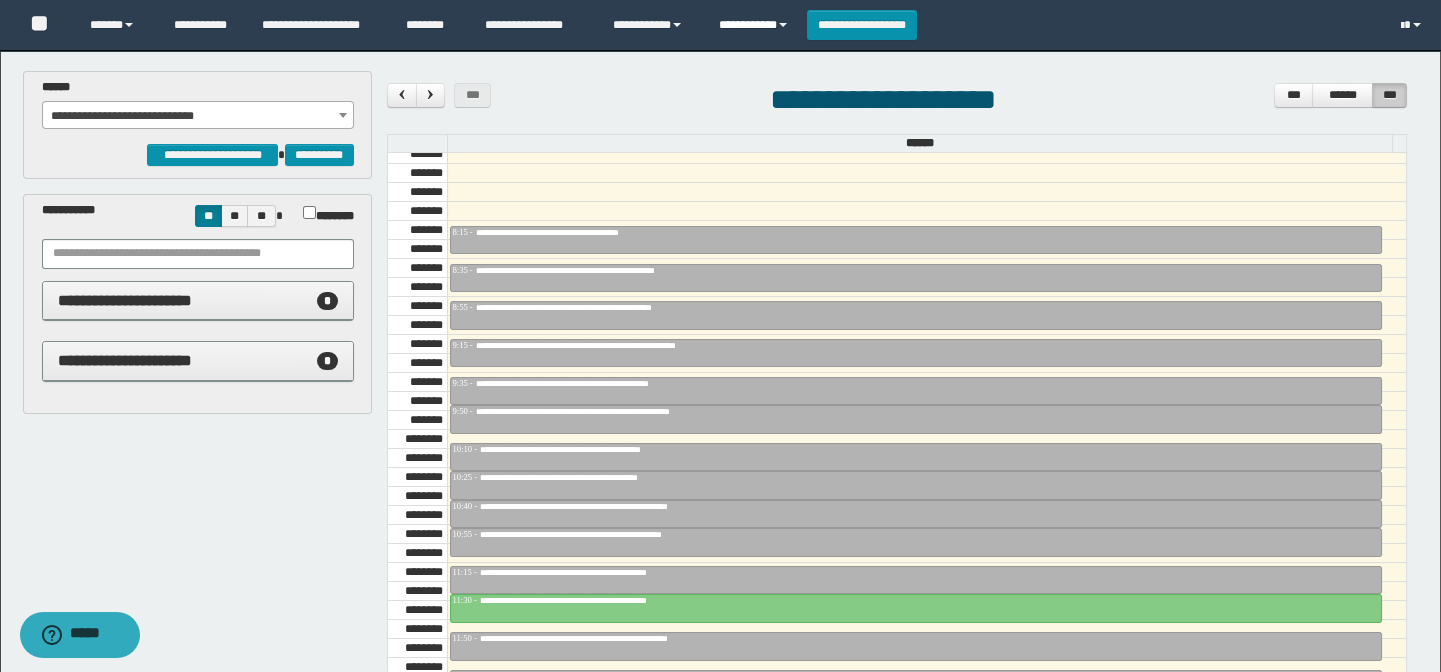 click on "**********" at bounding box center [755, 25] 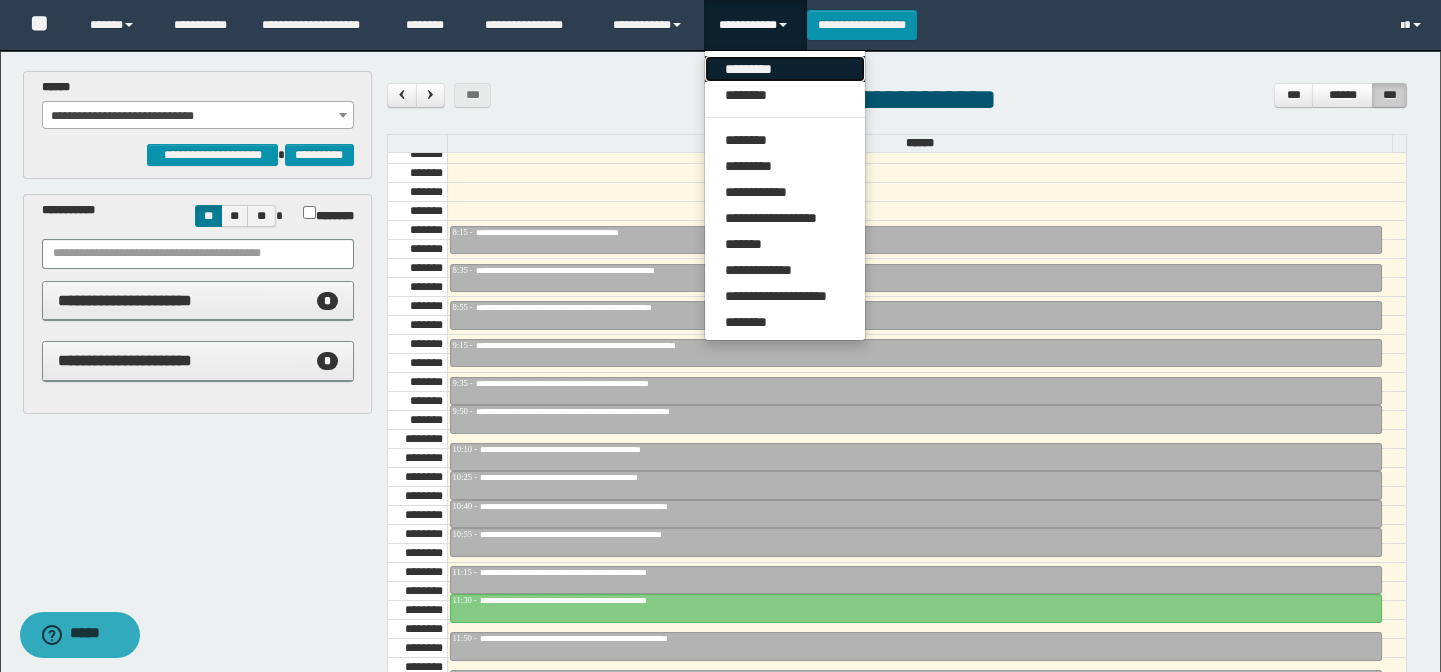 click on "*********" at bounding box center (785, 69) 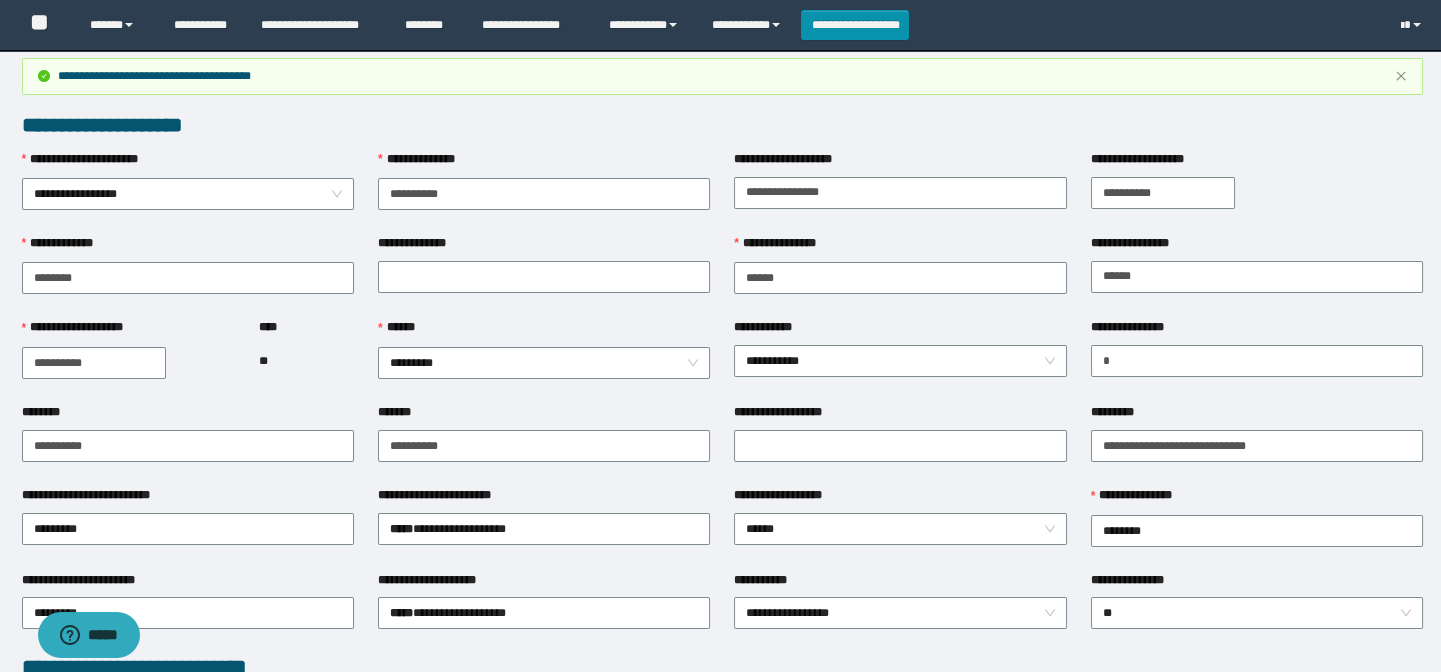 scroll, scrollTop: 0, scrollLeft: 0, axis: both 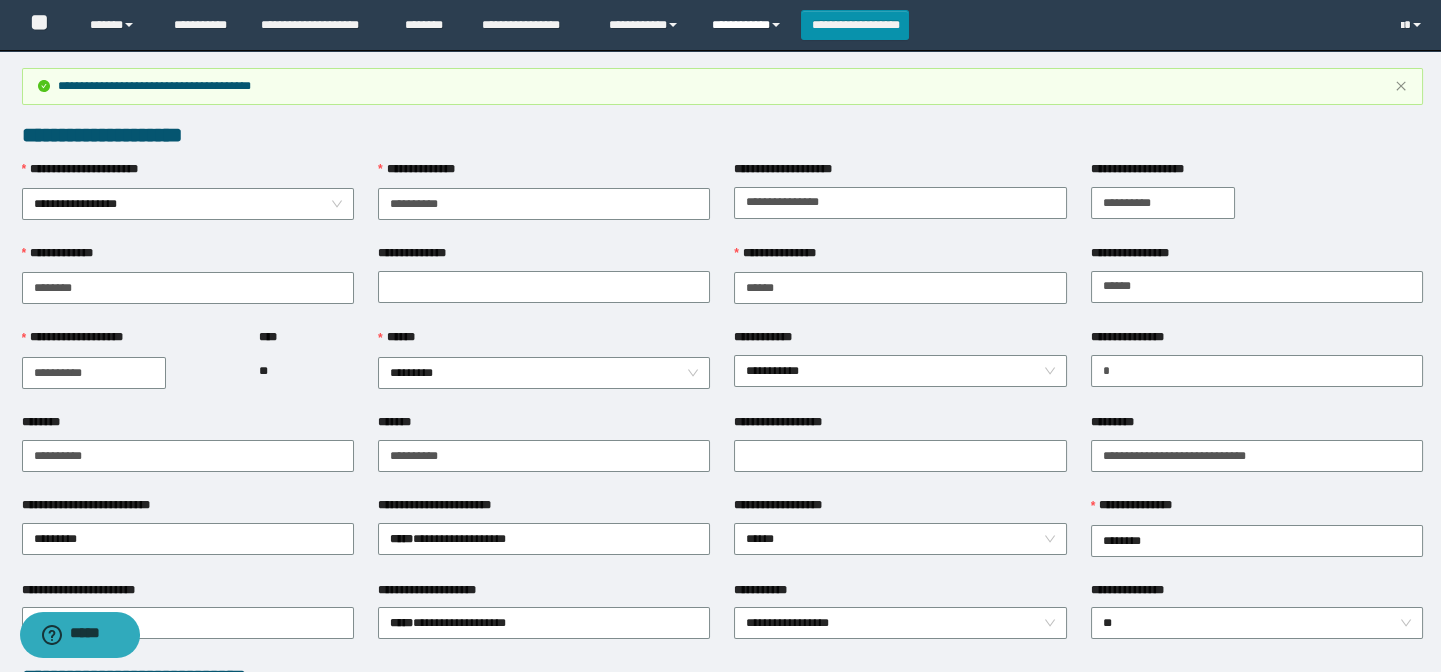 click on "**********" at bounding box center (749, 25) 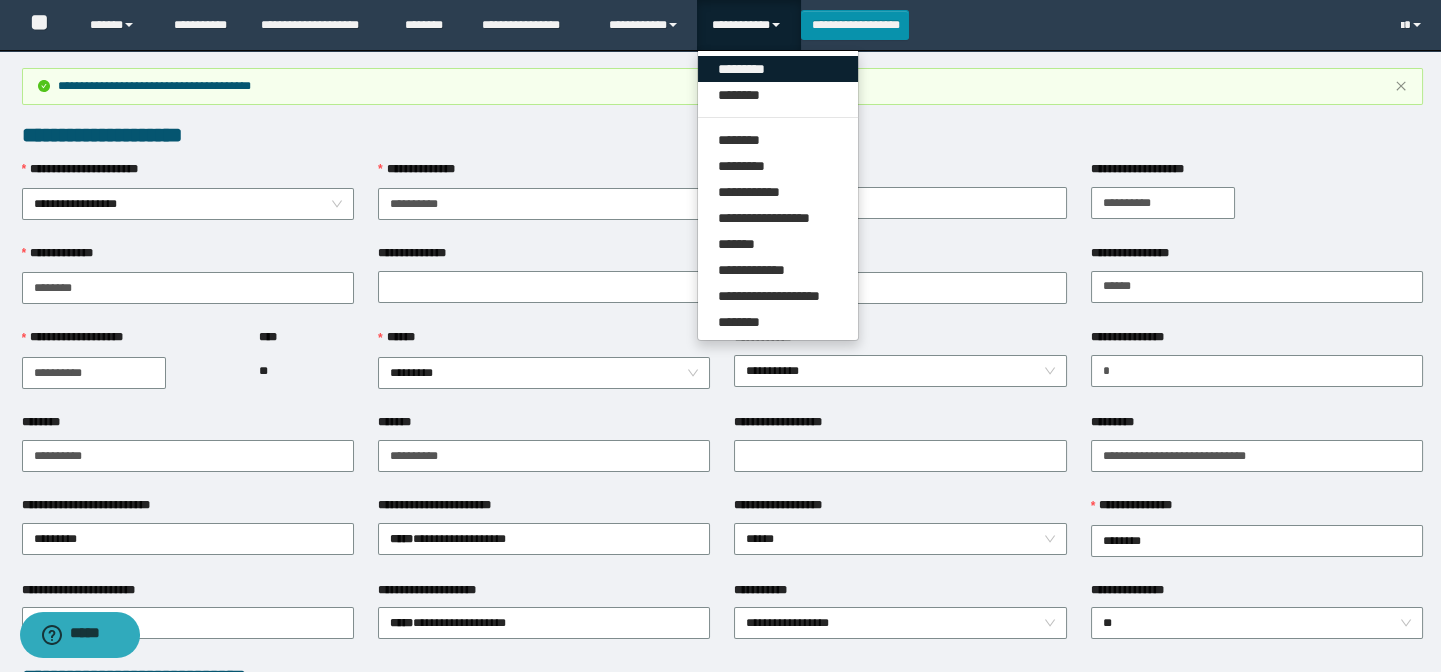 drag, startPoint x: 765, startPoint y: 63, endPoint x: 621, endPoint y: 119, distance: 154.50566 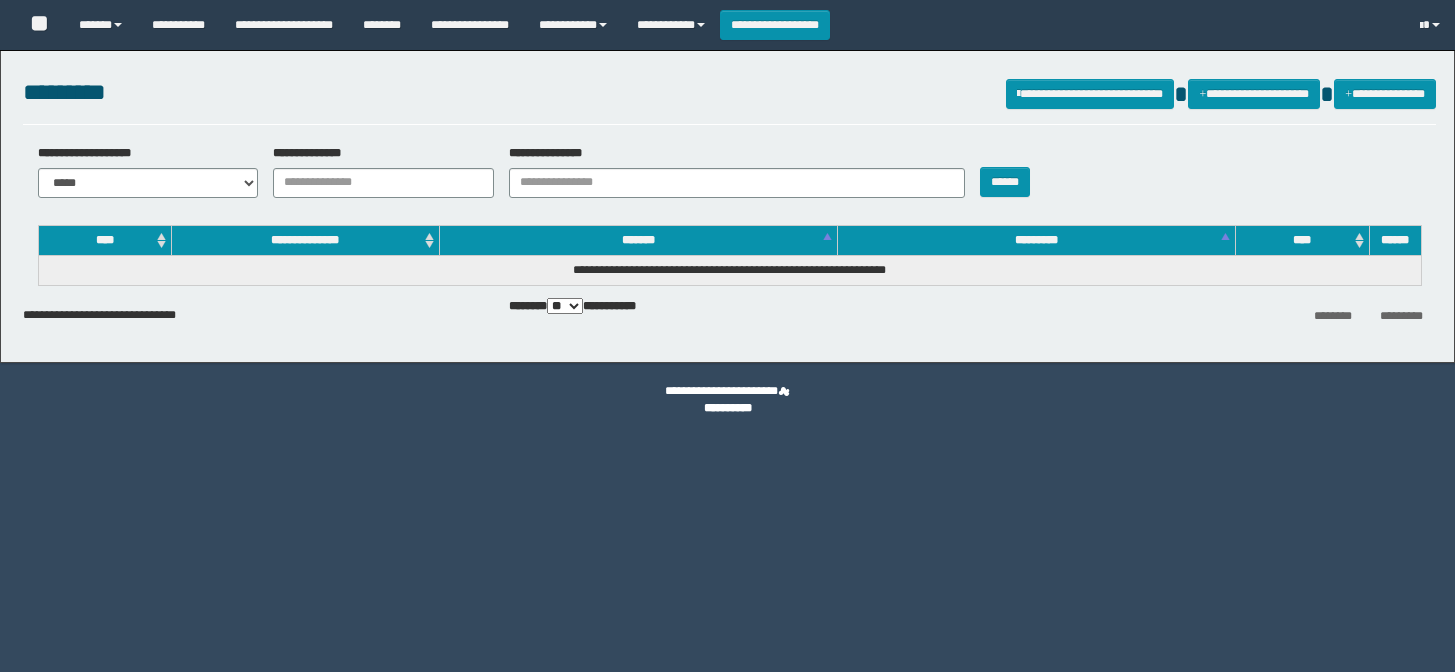 scroll, scrollTop: 0, scrollLeft: 0, axis: both 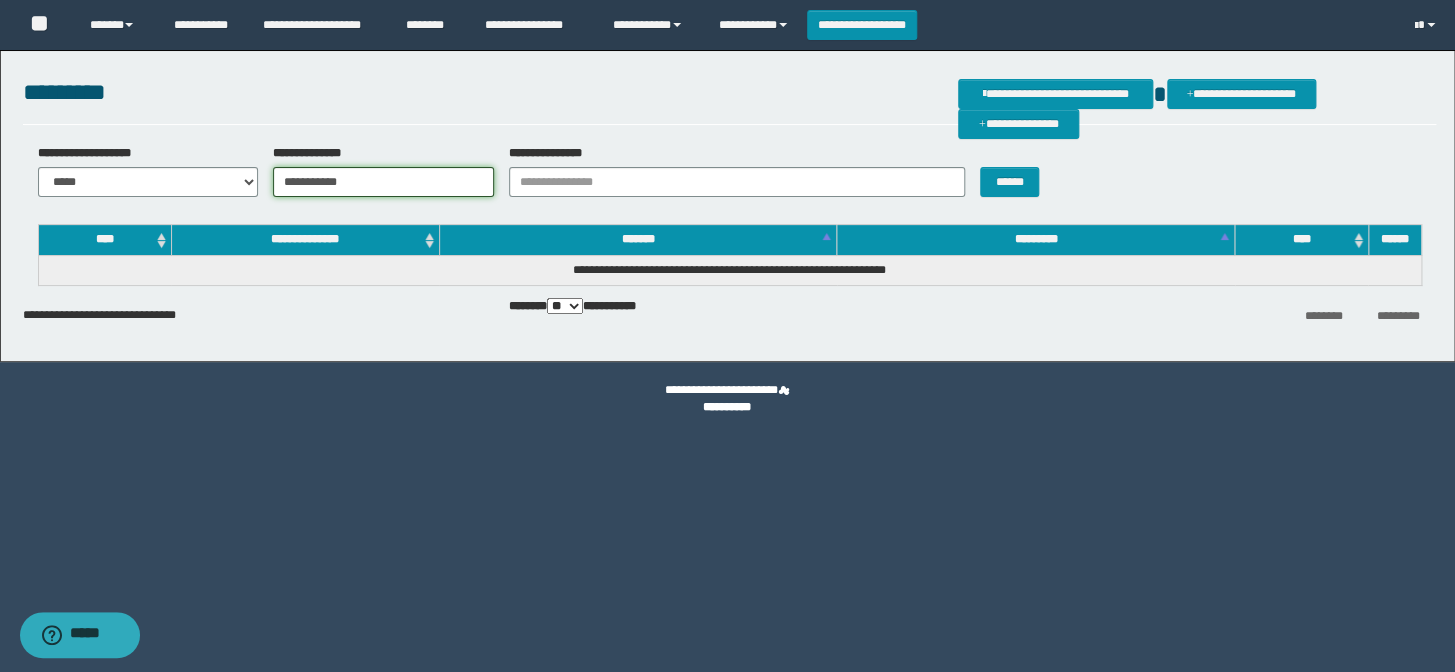 click on "**********" at bounding box center (383, 182) 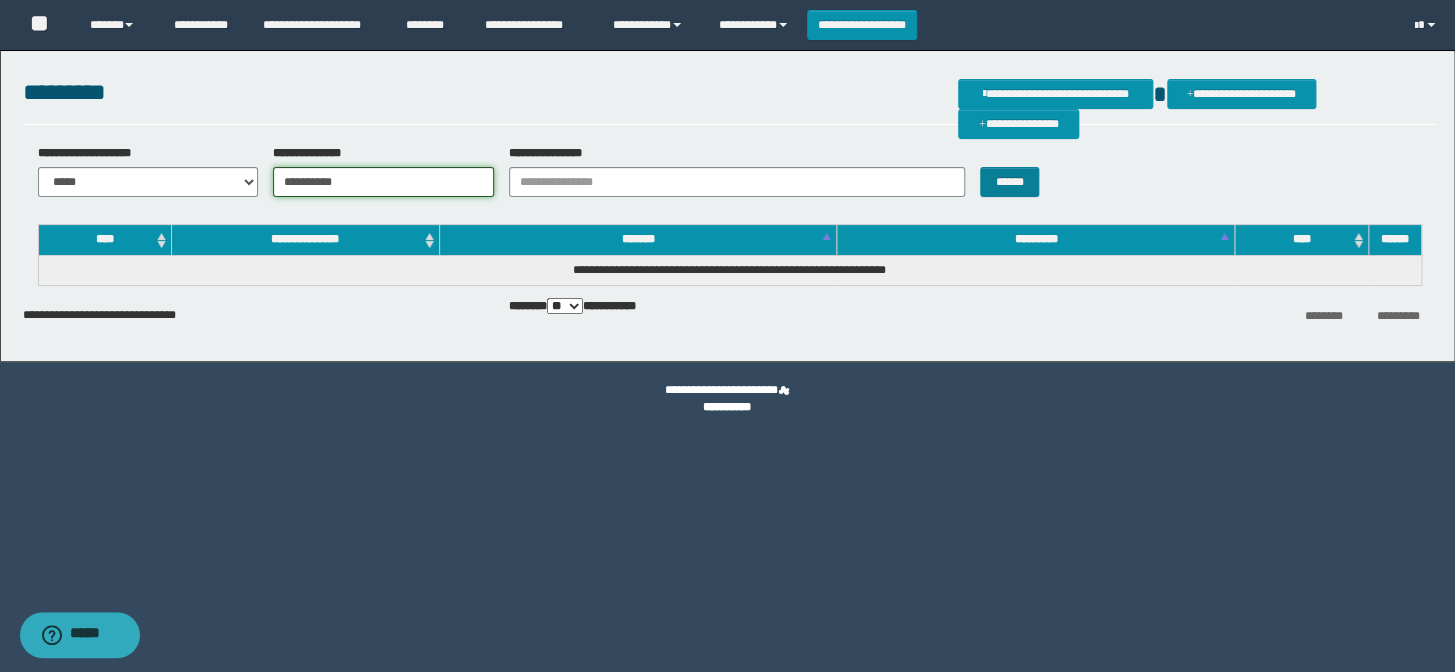 type on "**********" 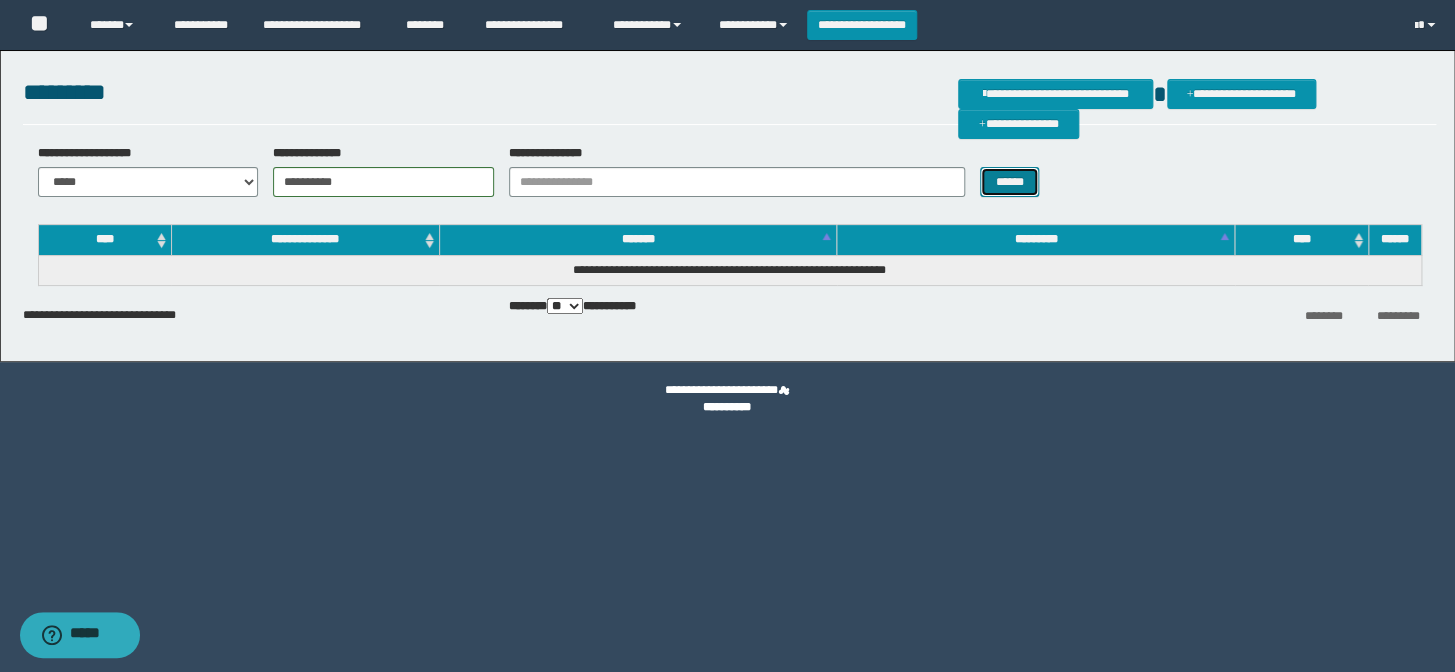 click on "******" at bounding box center (1009, 182) 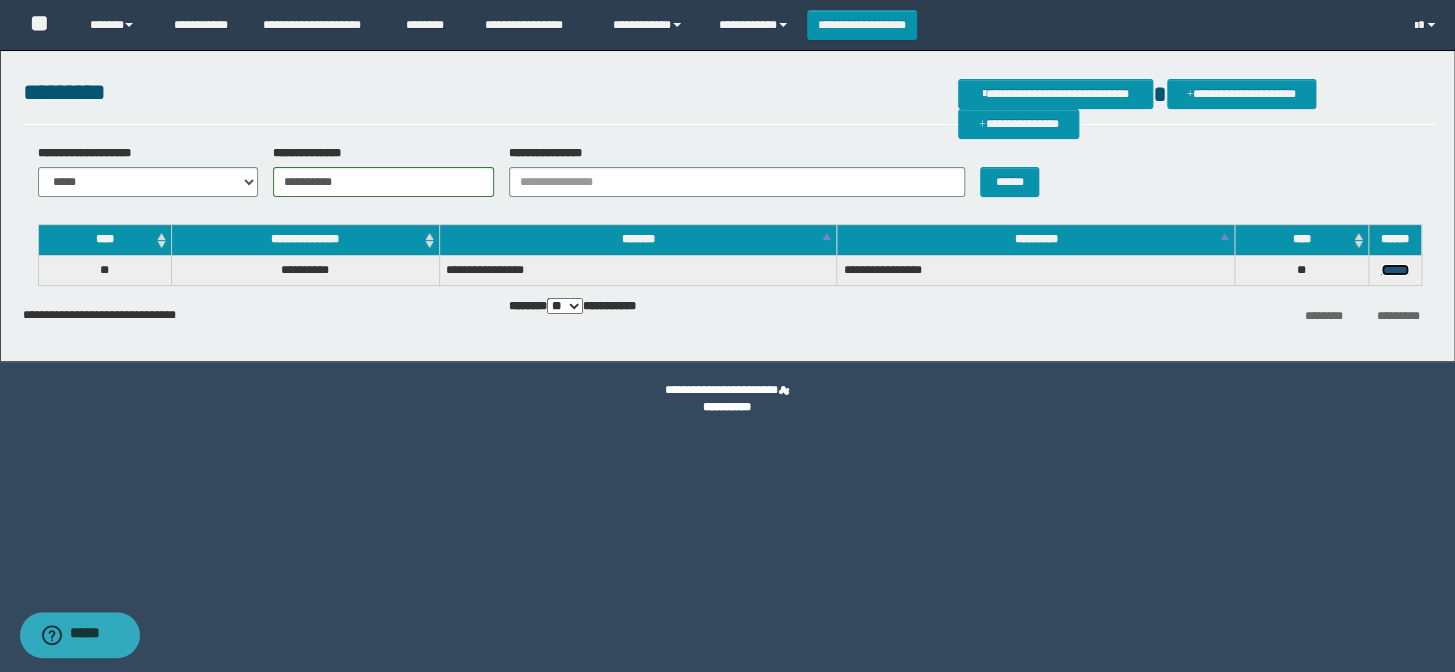 click on "******" at bounding box center (1395, 270) 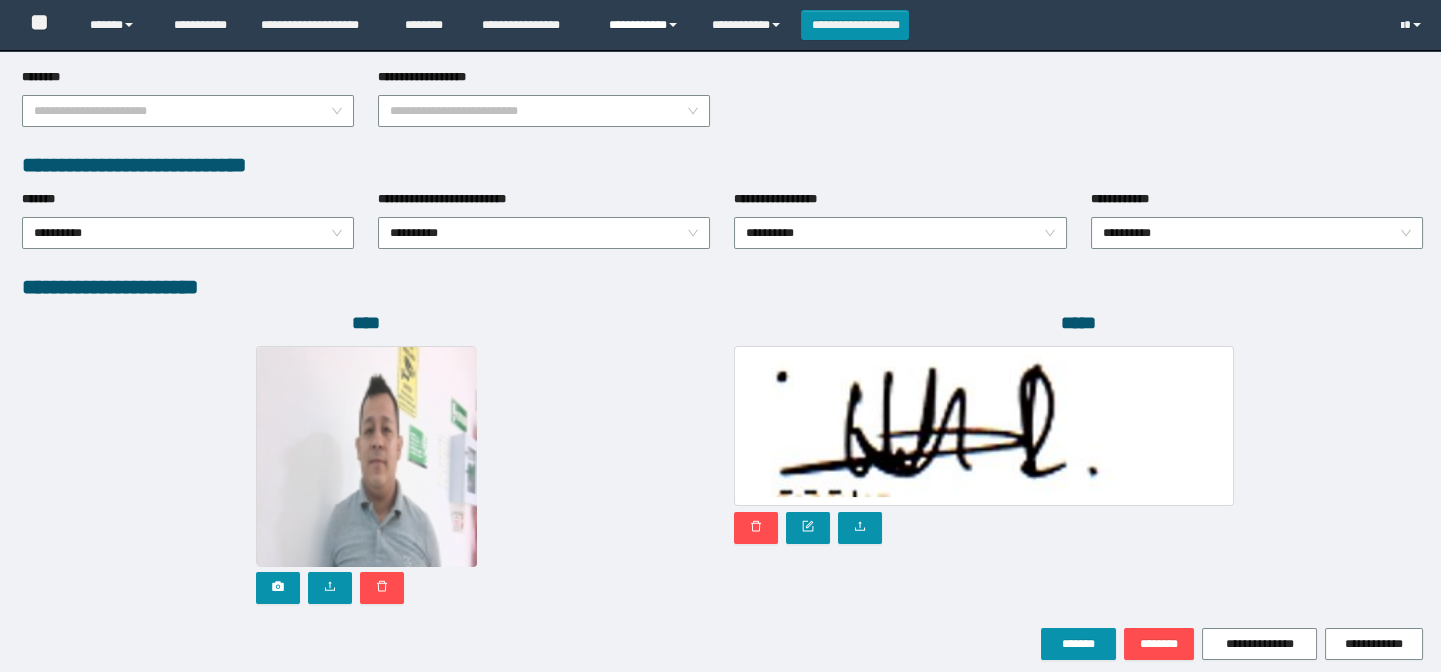 scroll, scrollTop: 953, scrollLeft: 0, axis: vertical 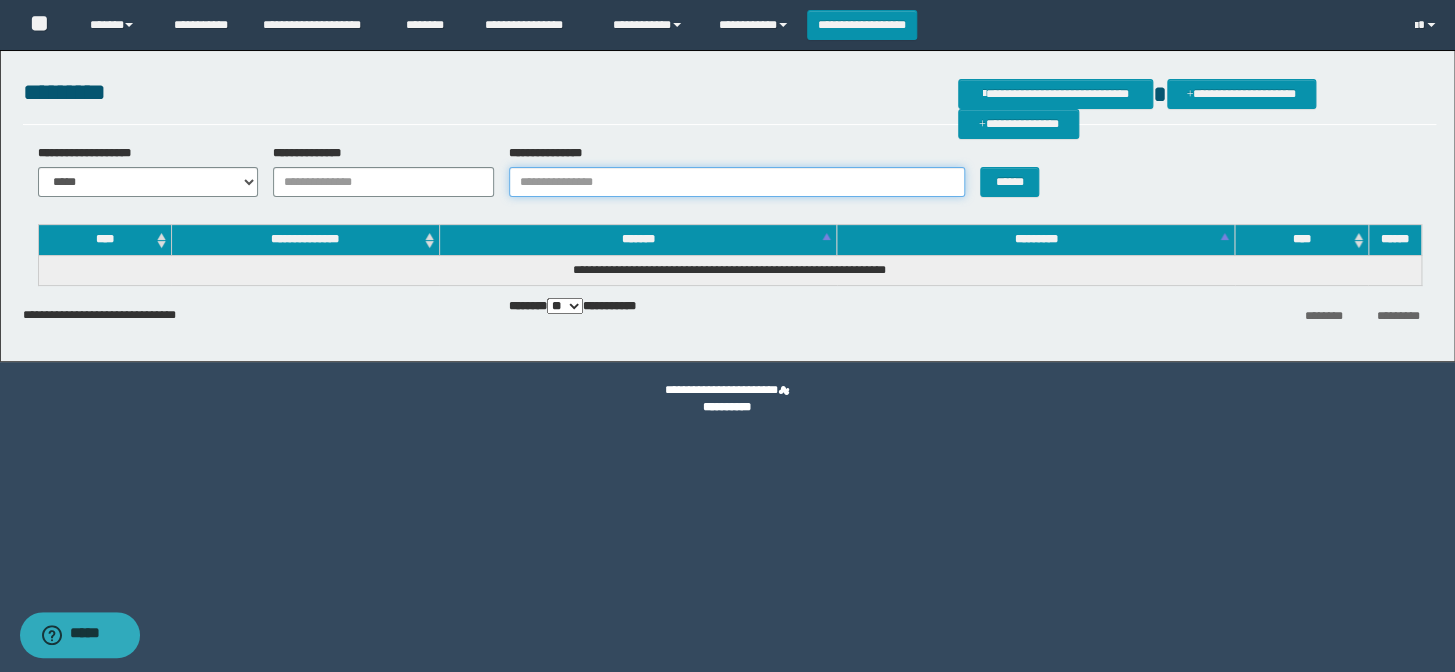 click on "**********" at bounding box center [737, 182] 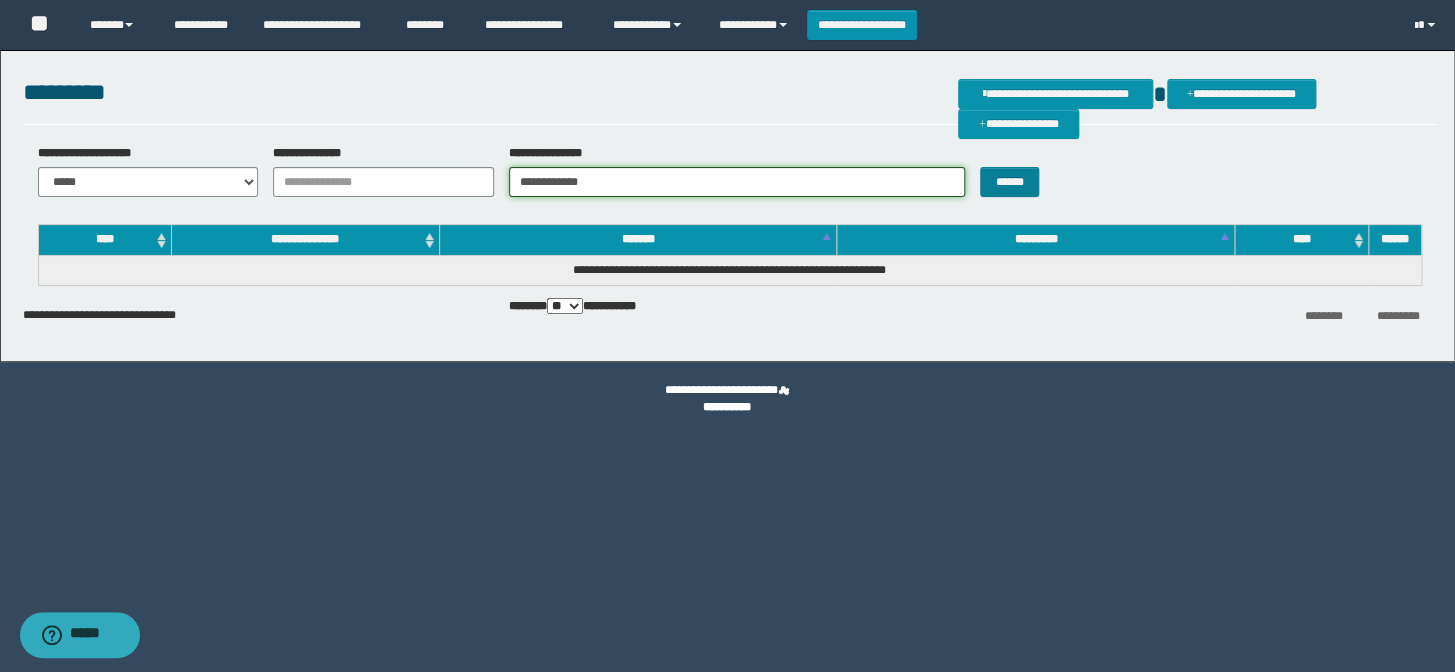type on "**********" 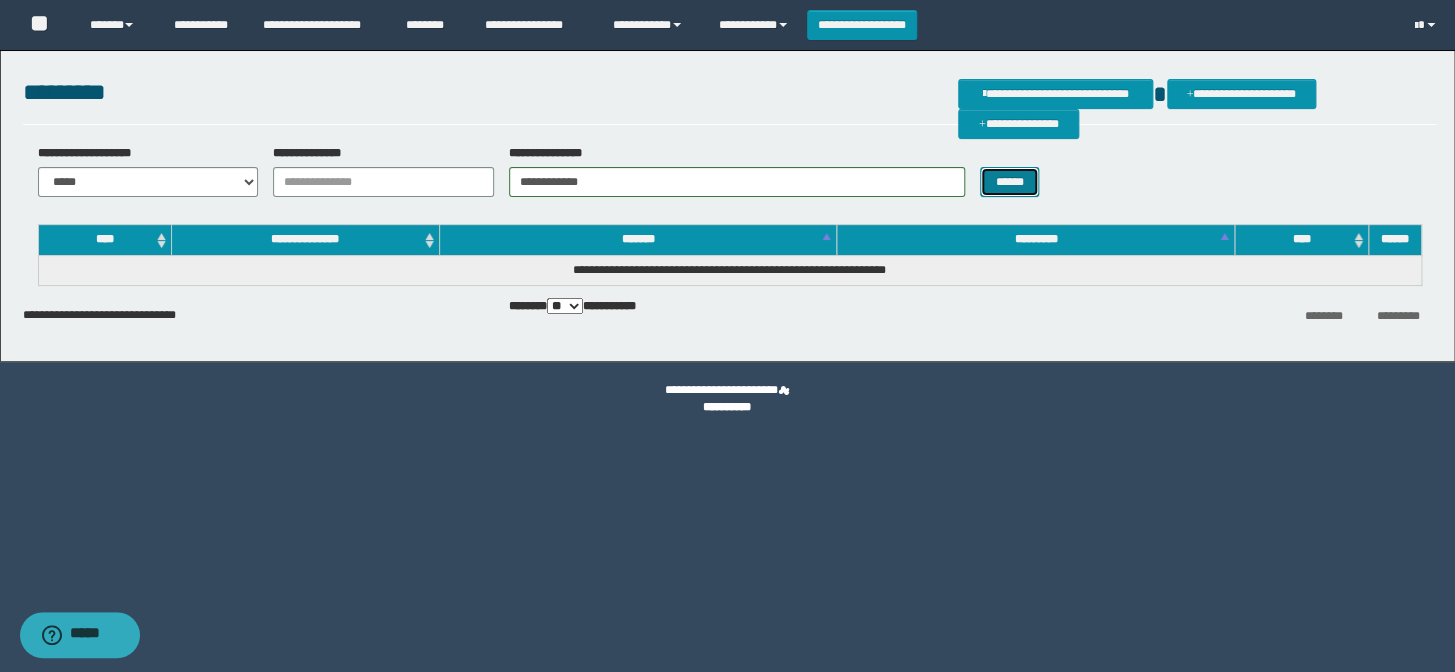click on "******" at bounding box center (1009, 182) 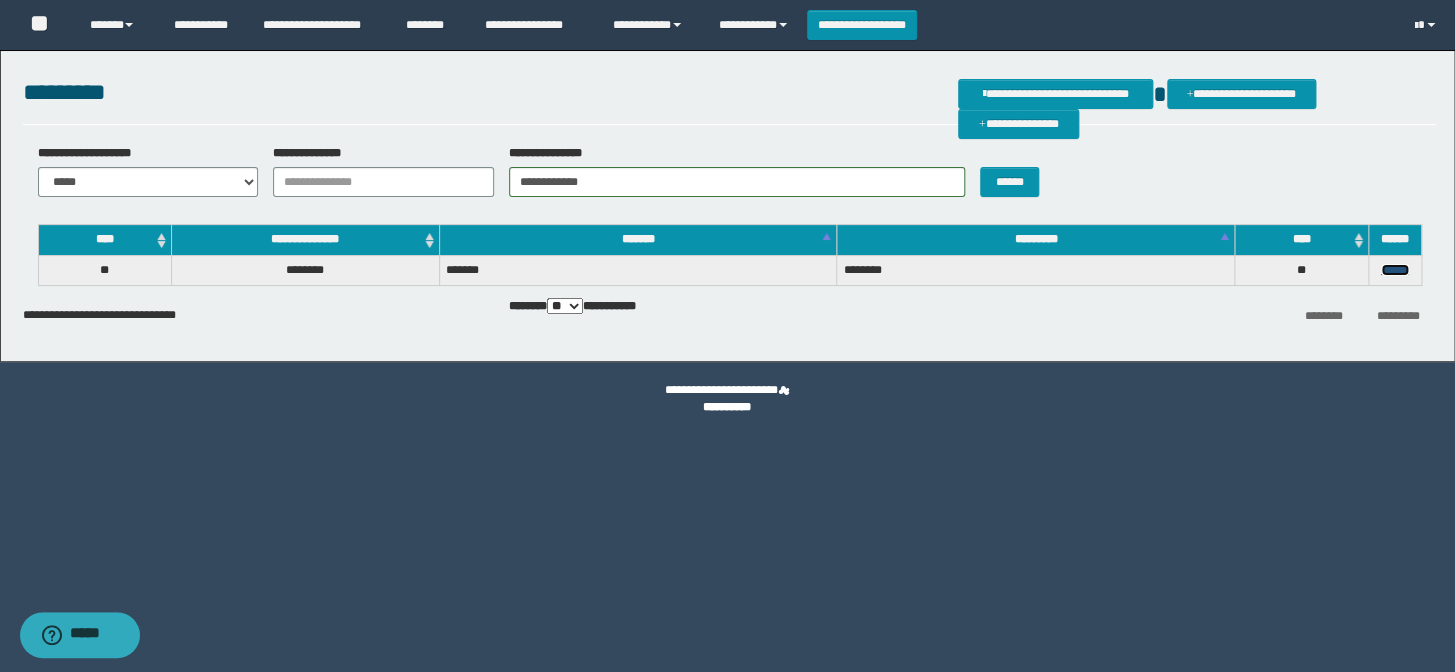click on "******" at bounding box center (1395, 270) 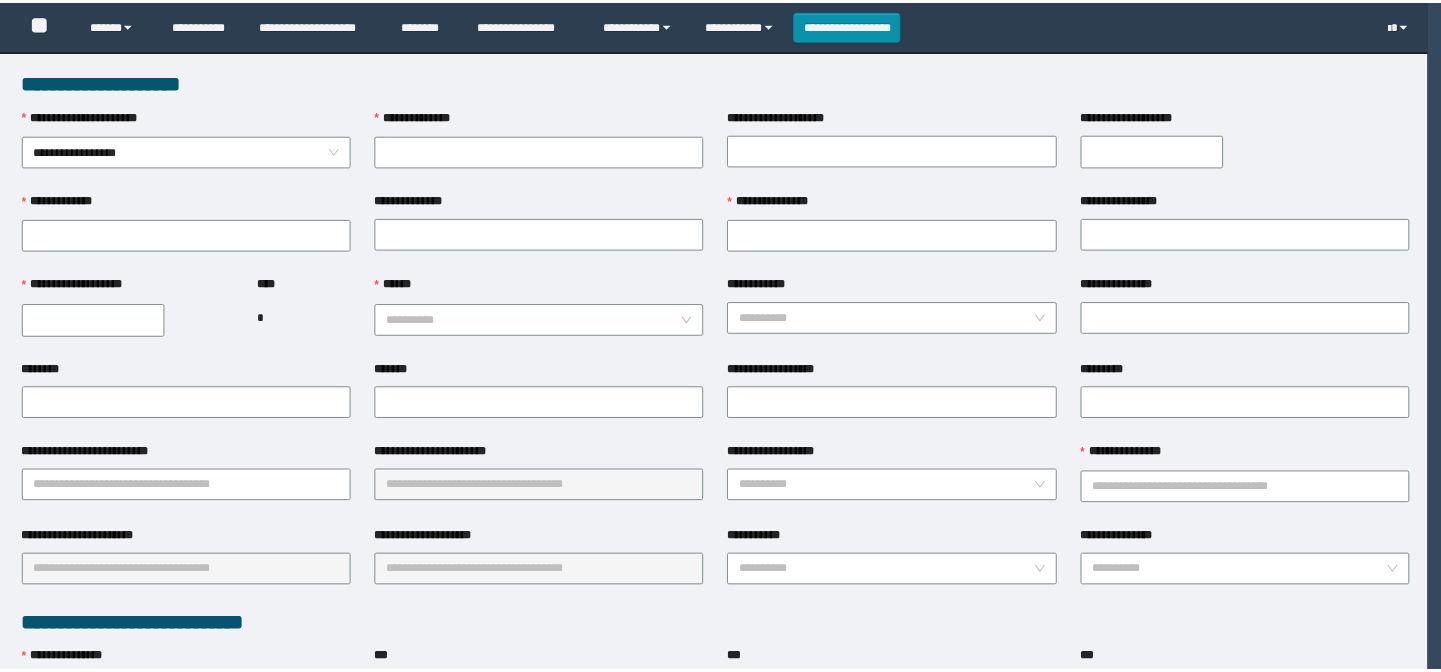 scroll, scrollTop: 0, scrollLeft: 0, axis: both 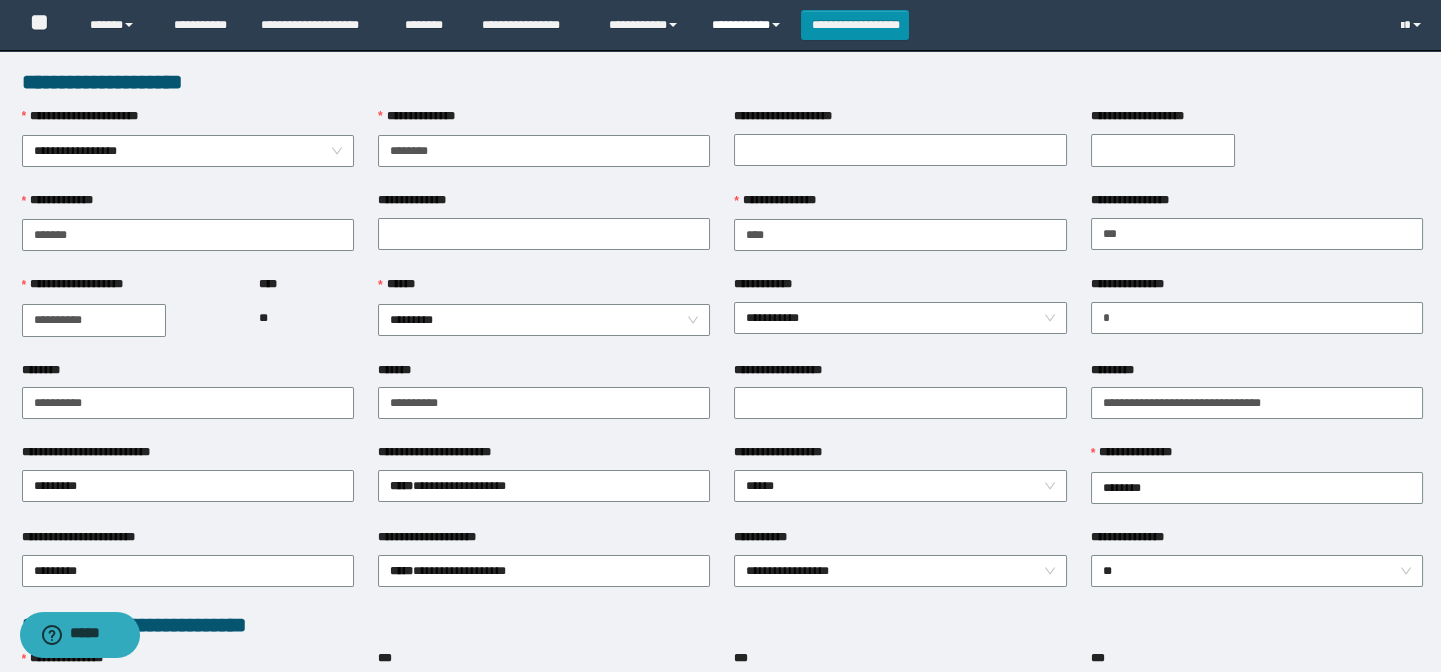 click on "**********" at bounding box center [749, 25] 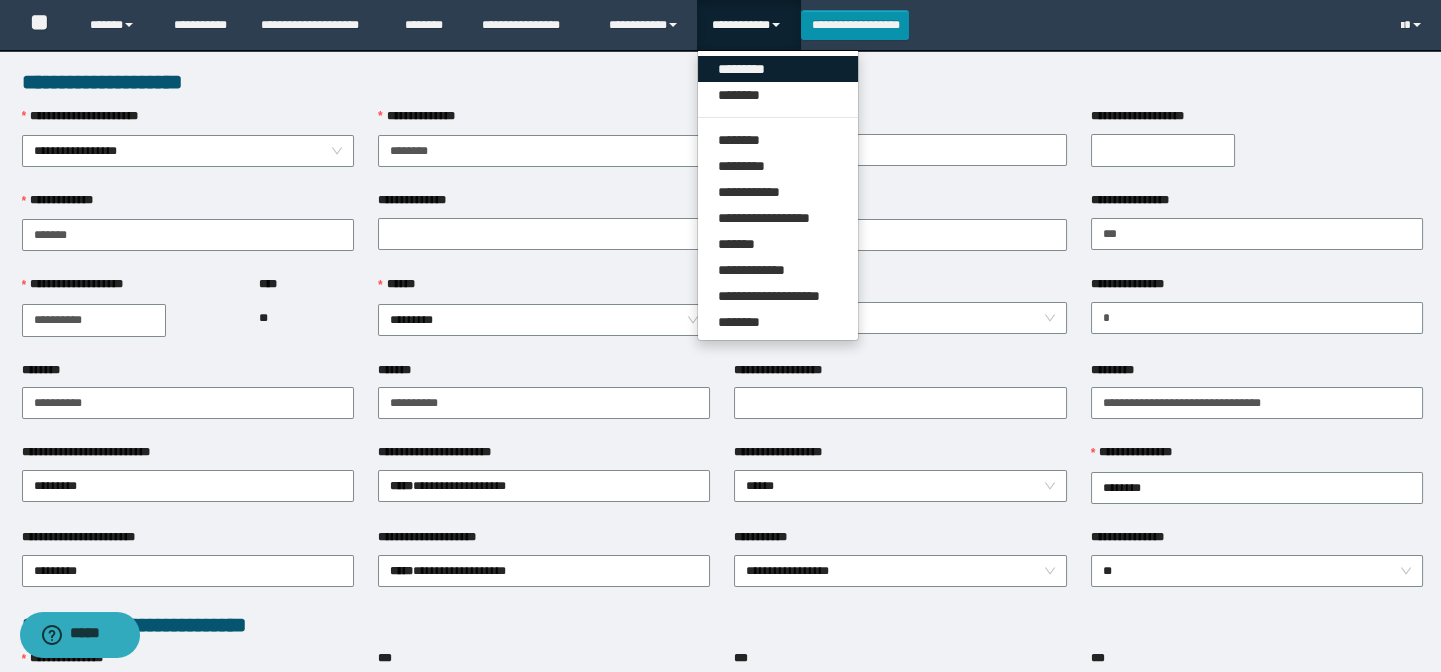 click on "*********" at bounding box center (778, 69) 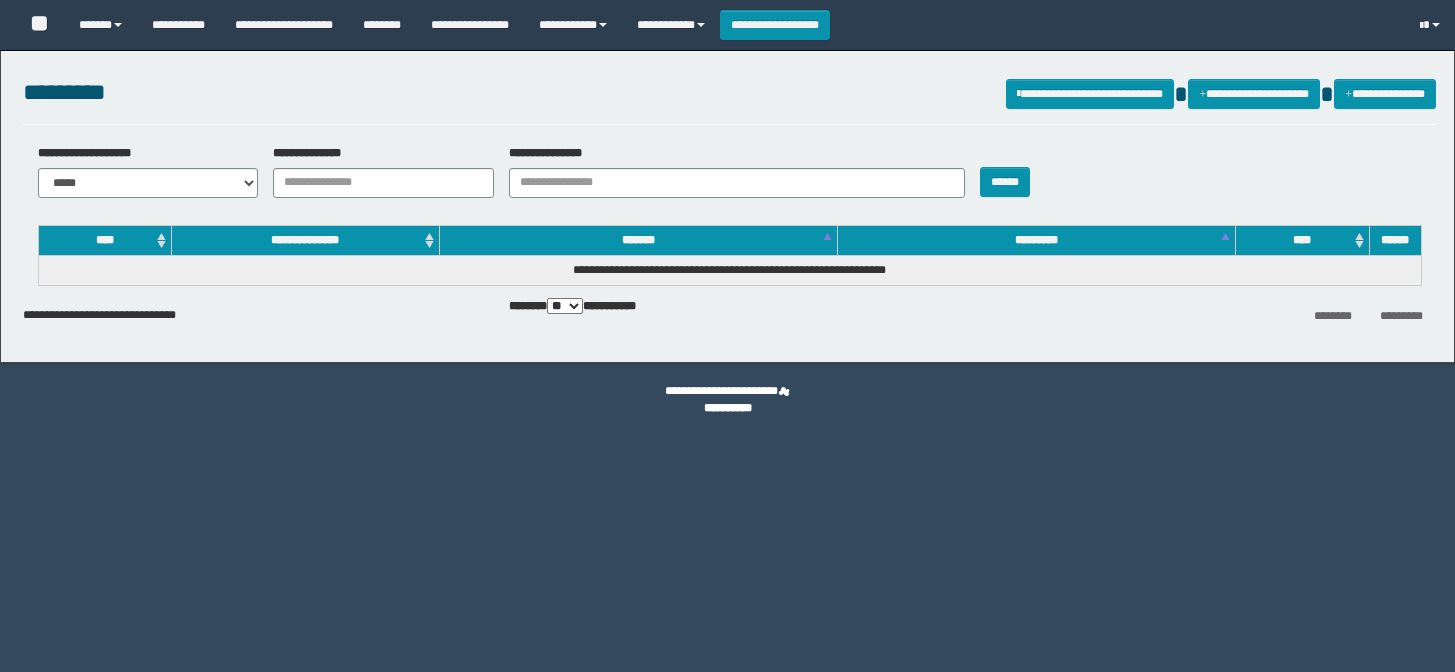 scroll, scrollTop: 0, scrollLeft: 0, axis: both 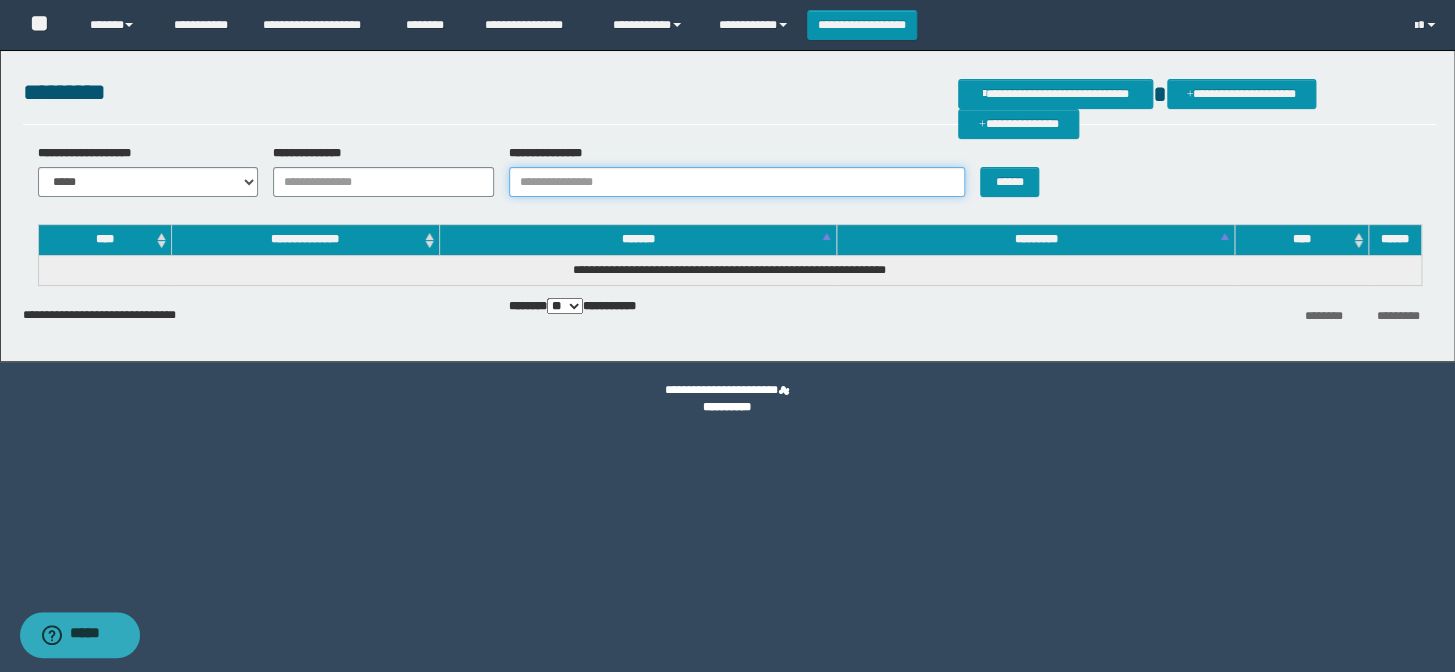 click on "**********" at bounding box center [737, 182] 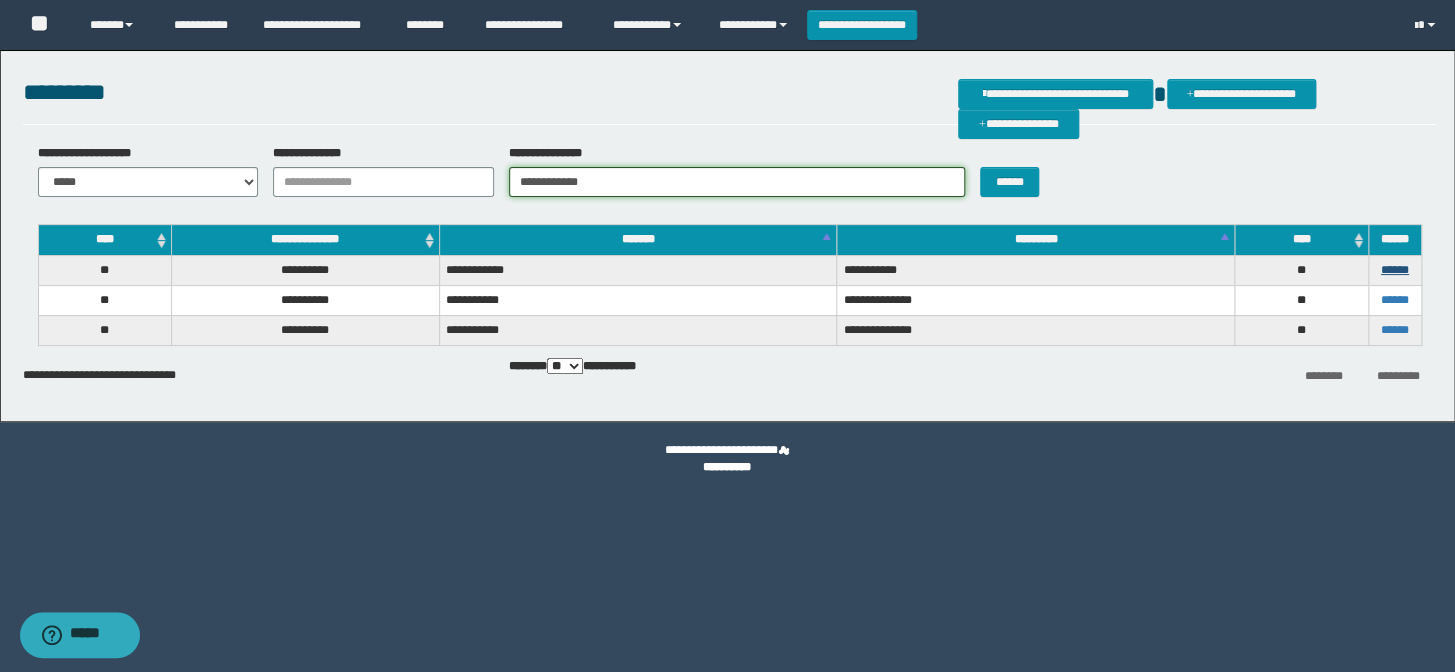 type on "**********" 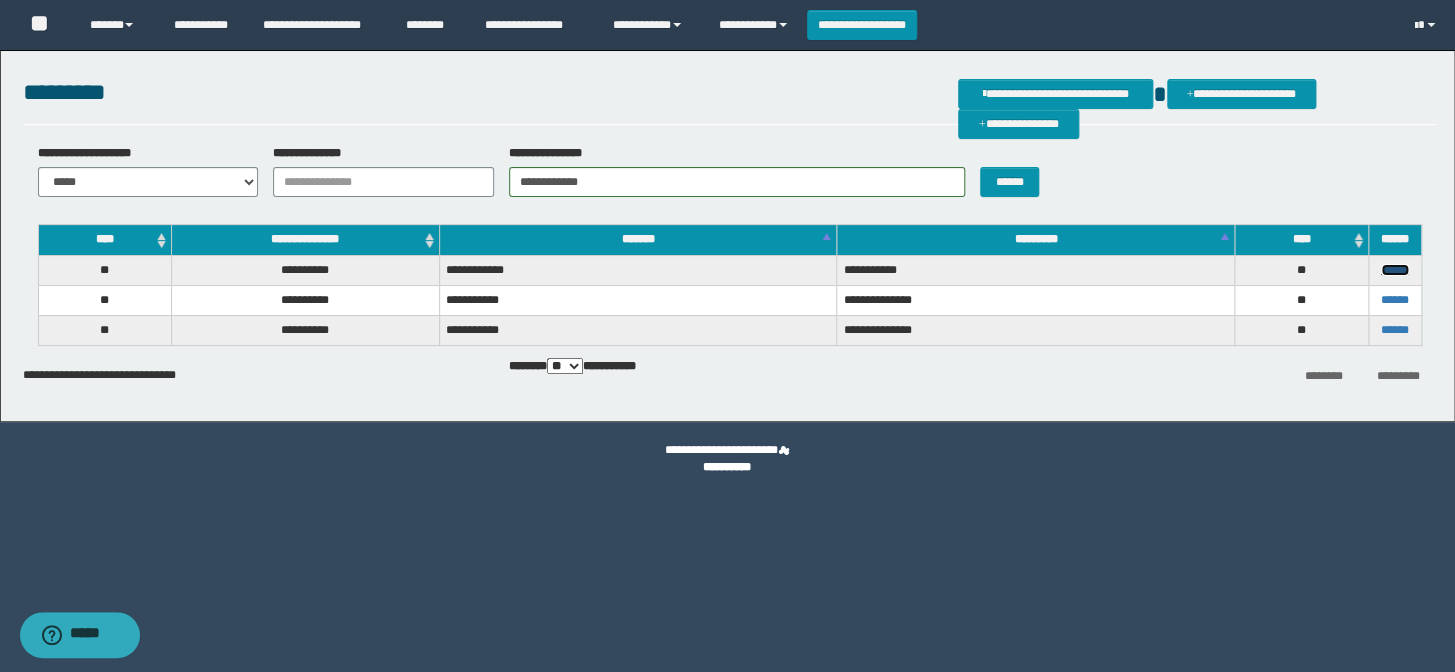 click on "******" at bounding box center (1395, 270) 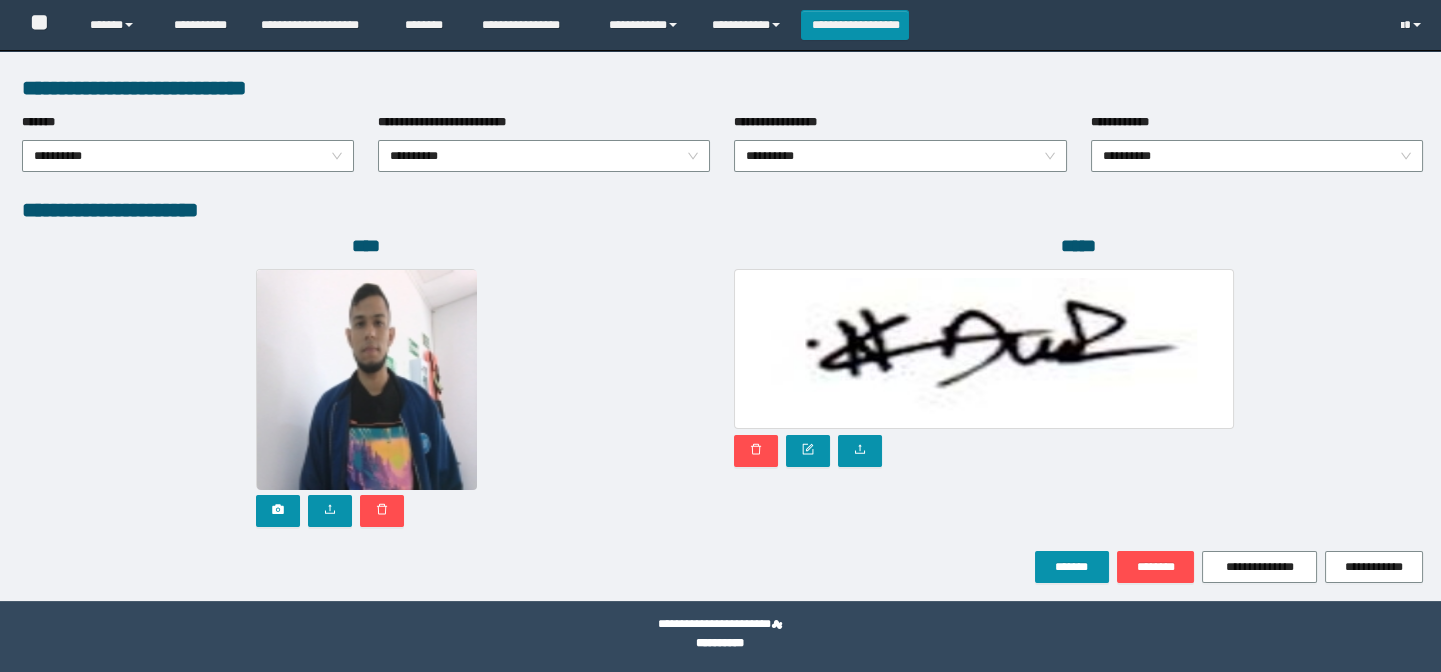 scroll, scrollTop: 497, scrollLeft: 0, axis: vertical 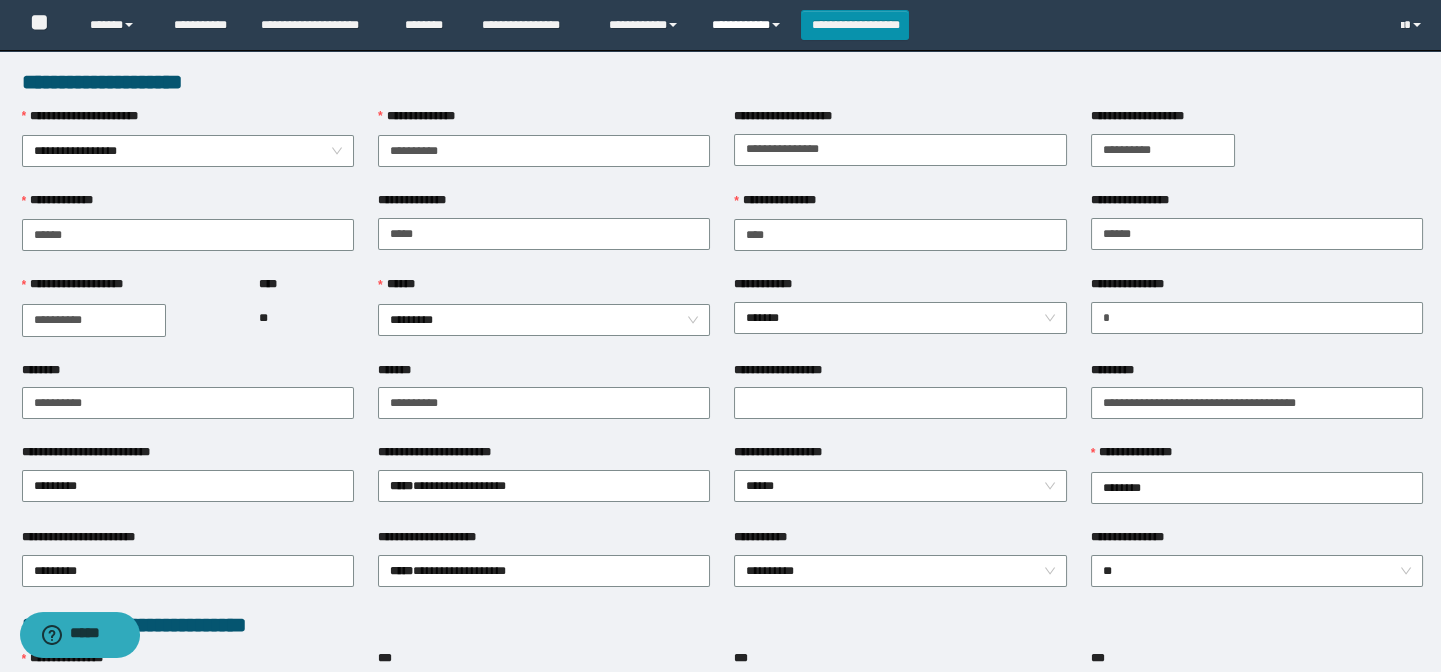 click on "**********" at bounding box center (749, 25) 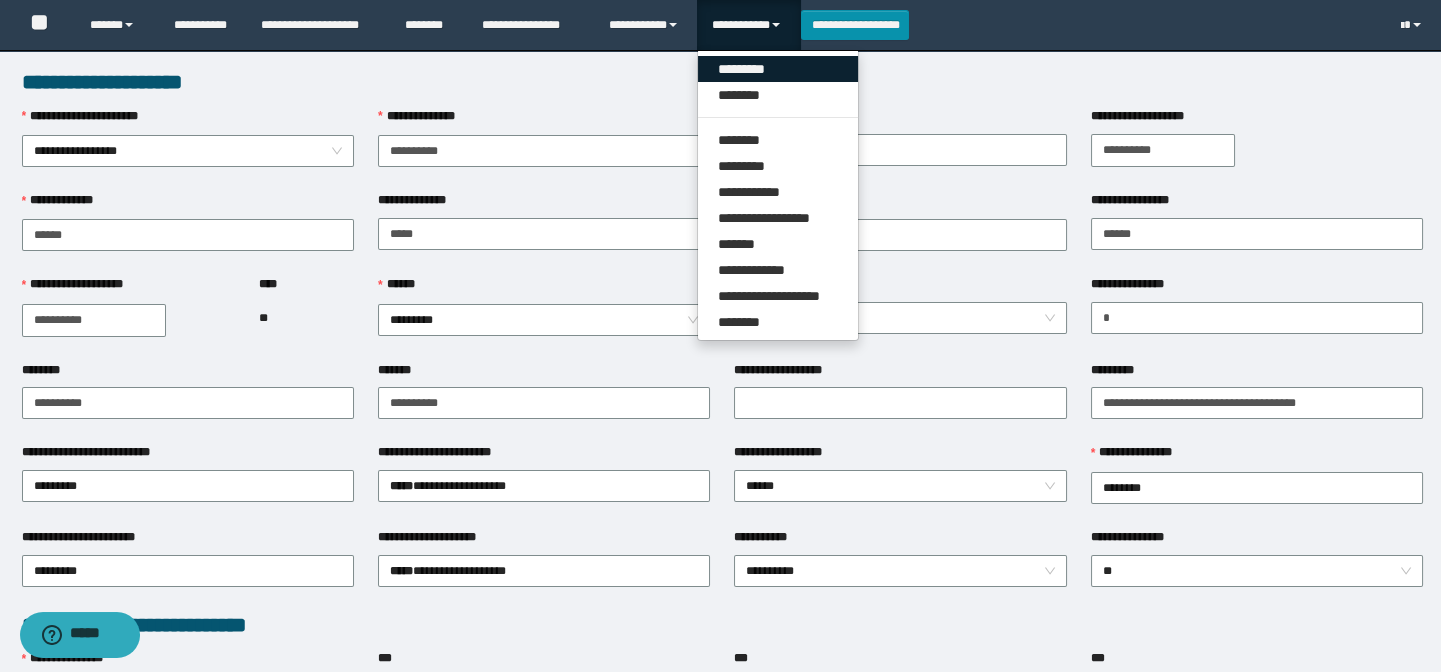 click on "*********" at bounding box center [778, 69] 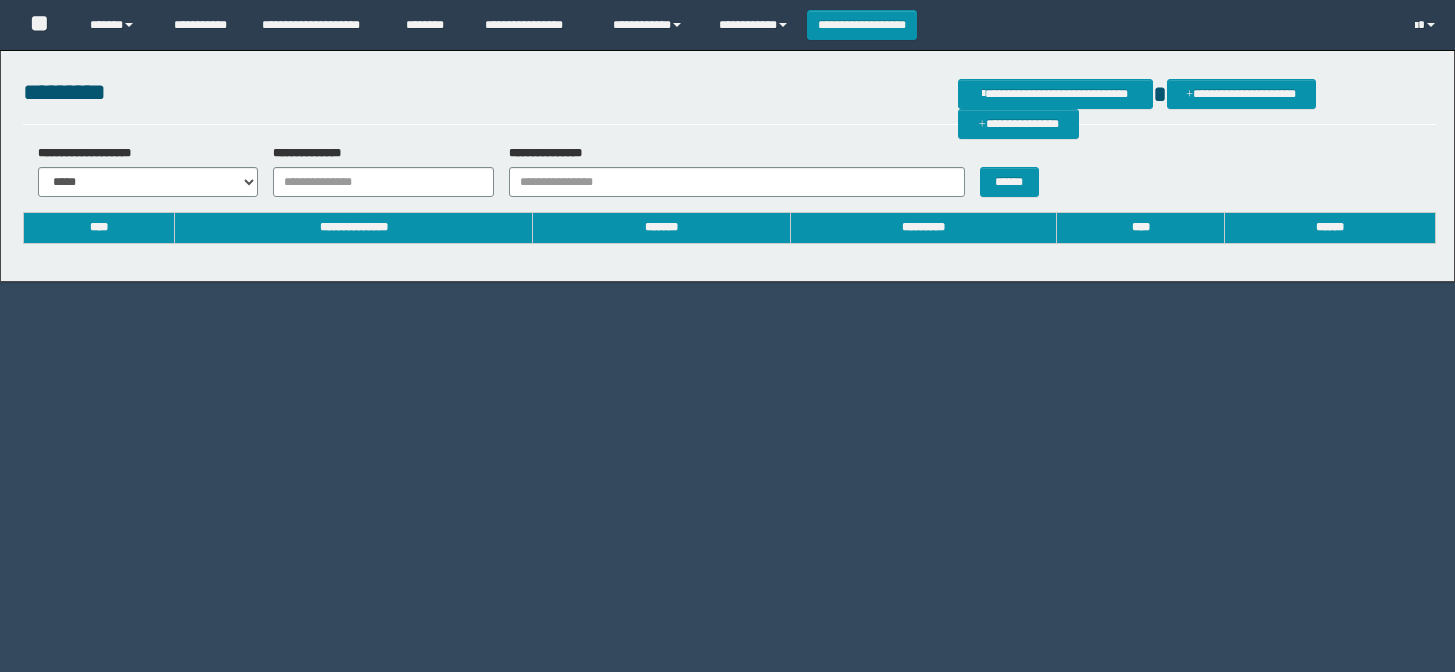 scroll, scrollTop: 0, scrollLeft: 0, axis: both 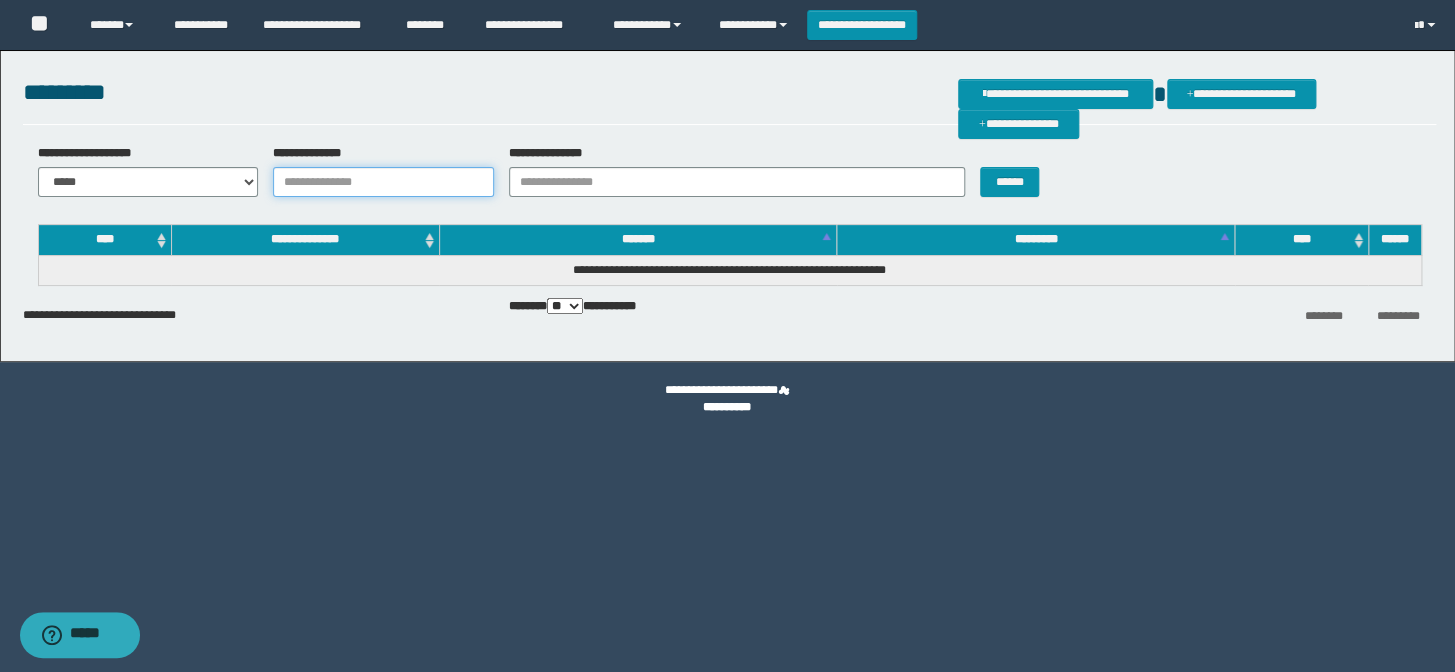 click on "**********" at bounding box center (383, 182) 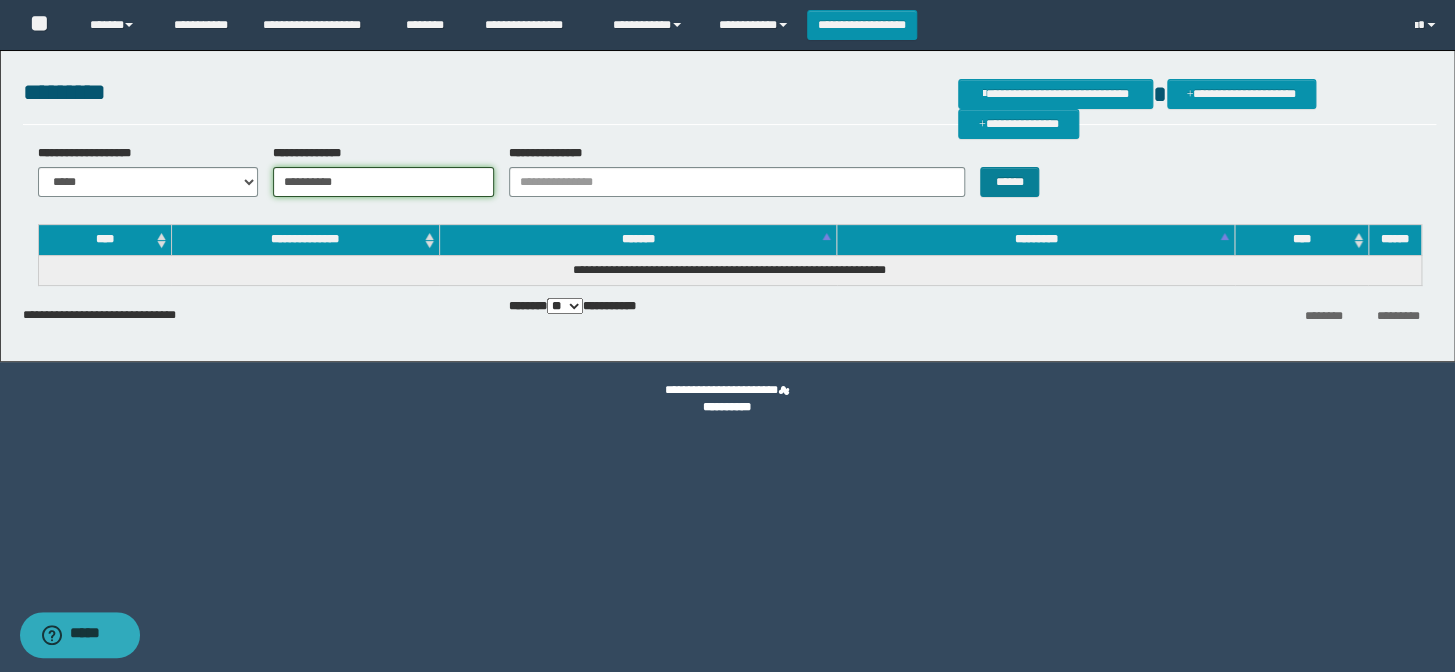type on "**********" 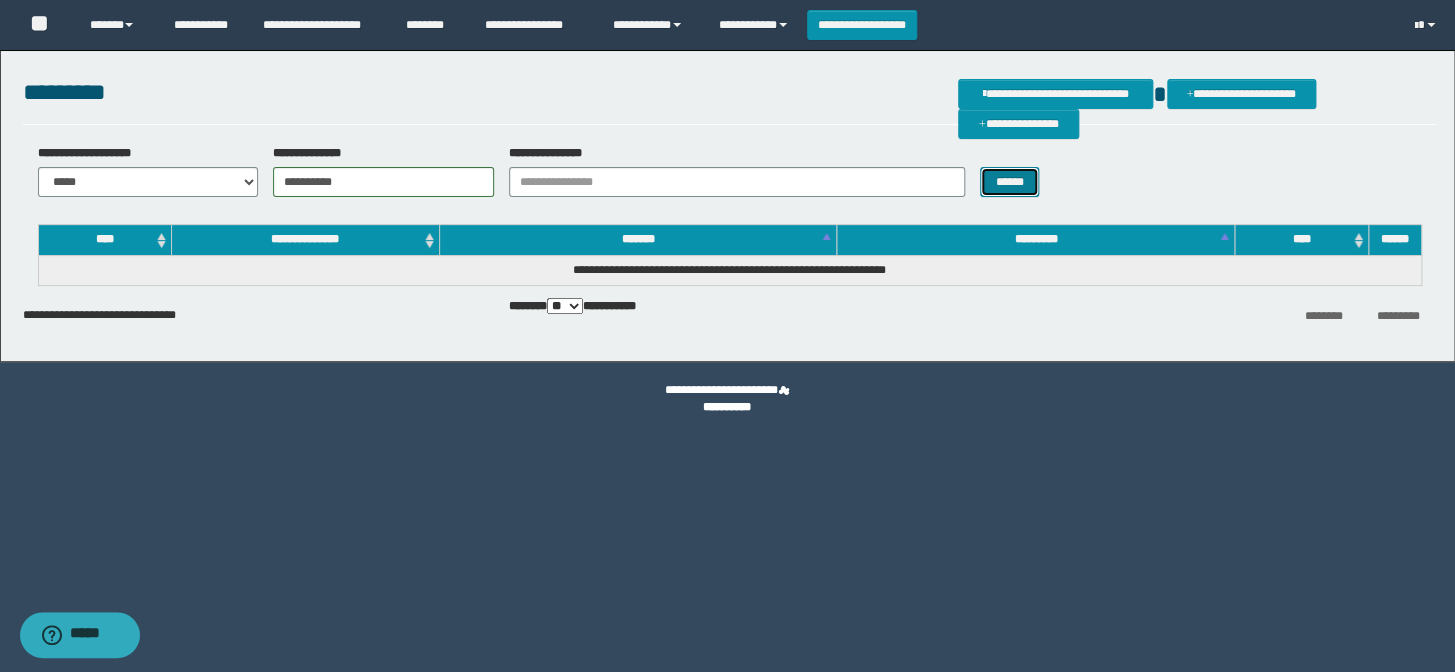 click on "******" at bounding box center (1009, 182) 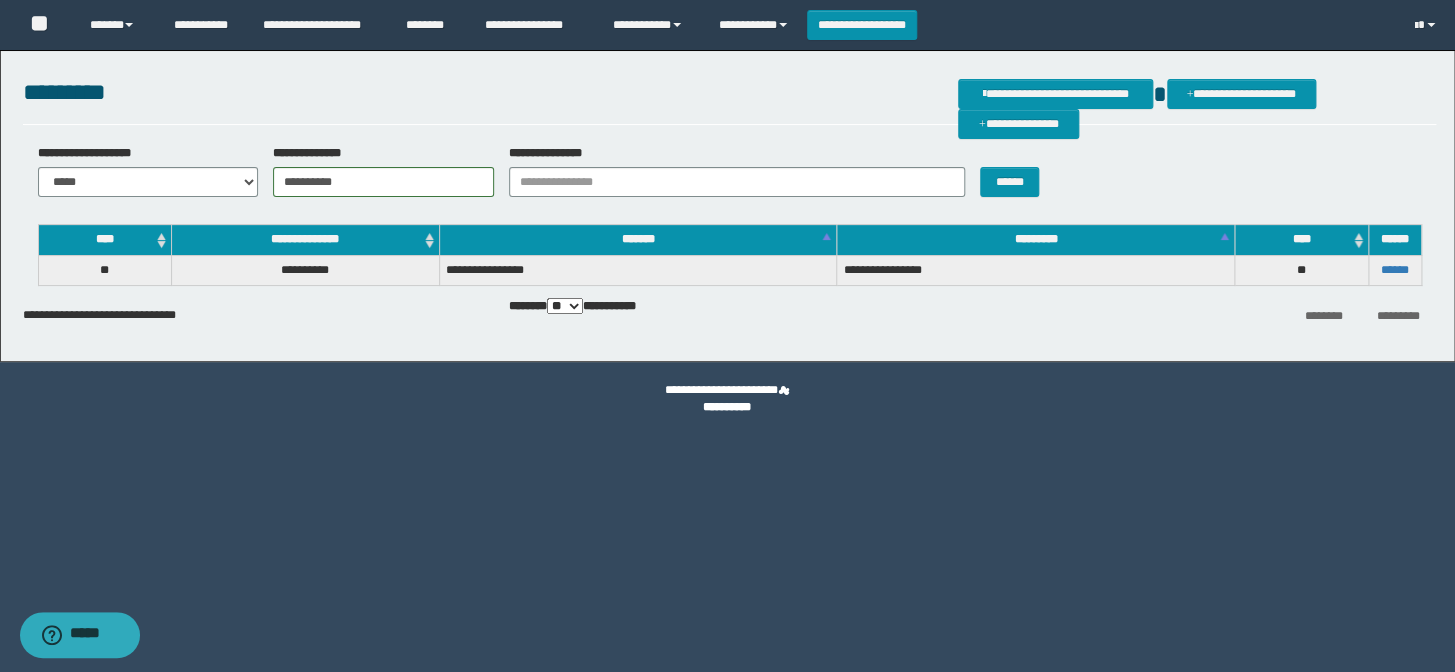 click on "**********" at bounding box center [376, 171] 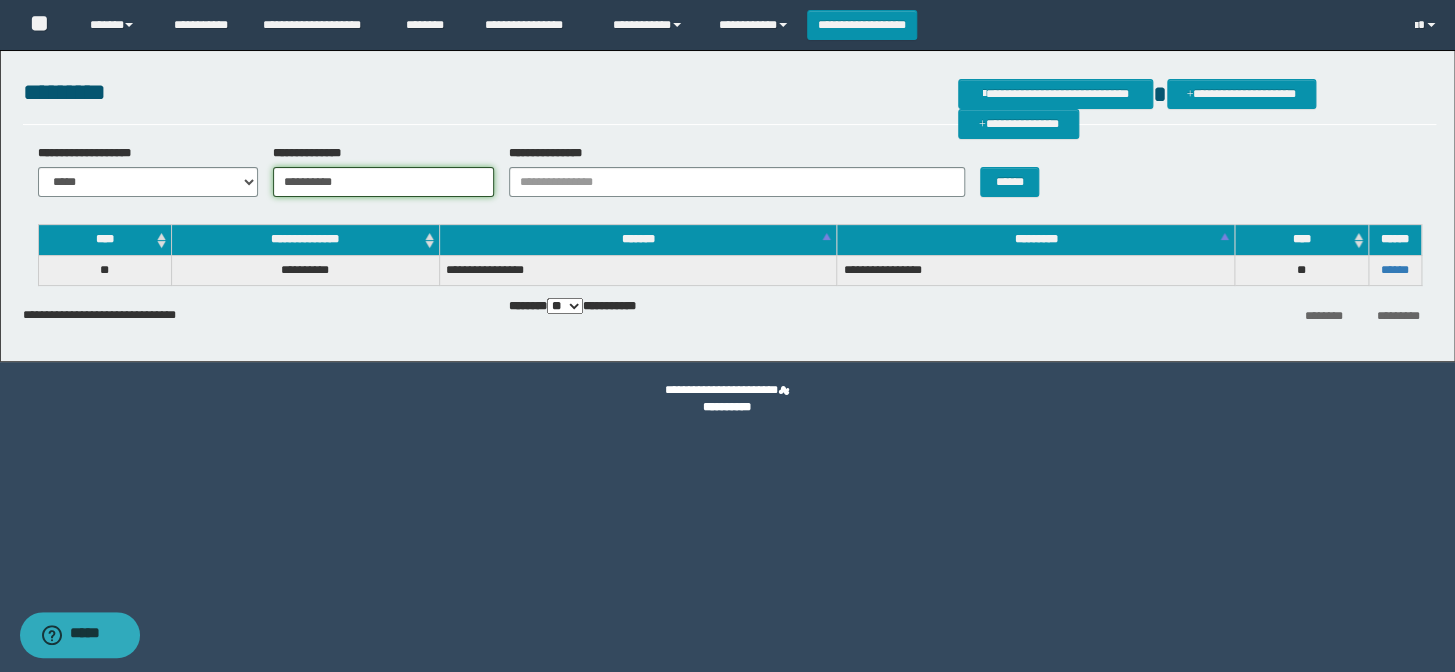 drag, startPoint x: 418, startPoint y: 175, endPoint x: 228, endPoint y: 195, distance: 191.04973 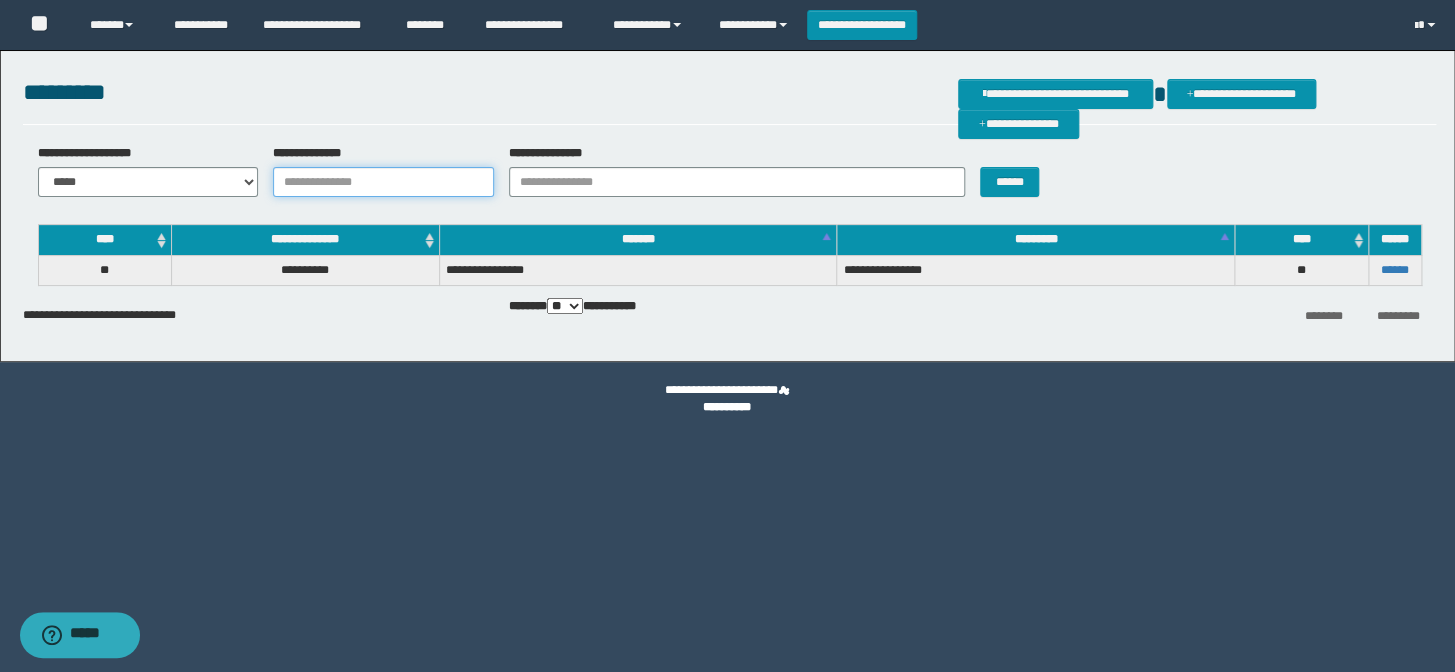 paste on "**********" 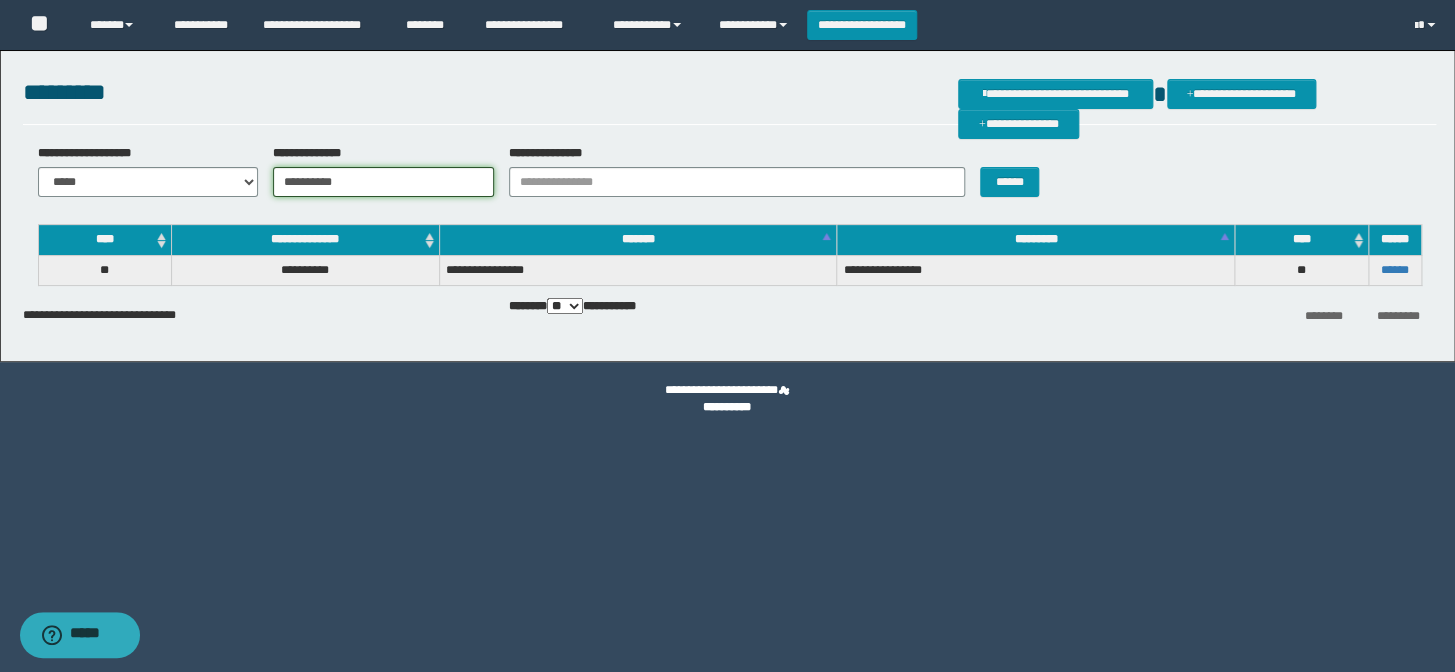 type on "**********" 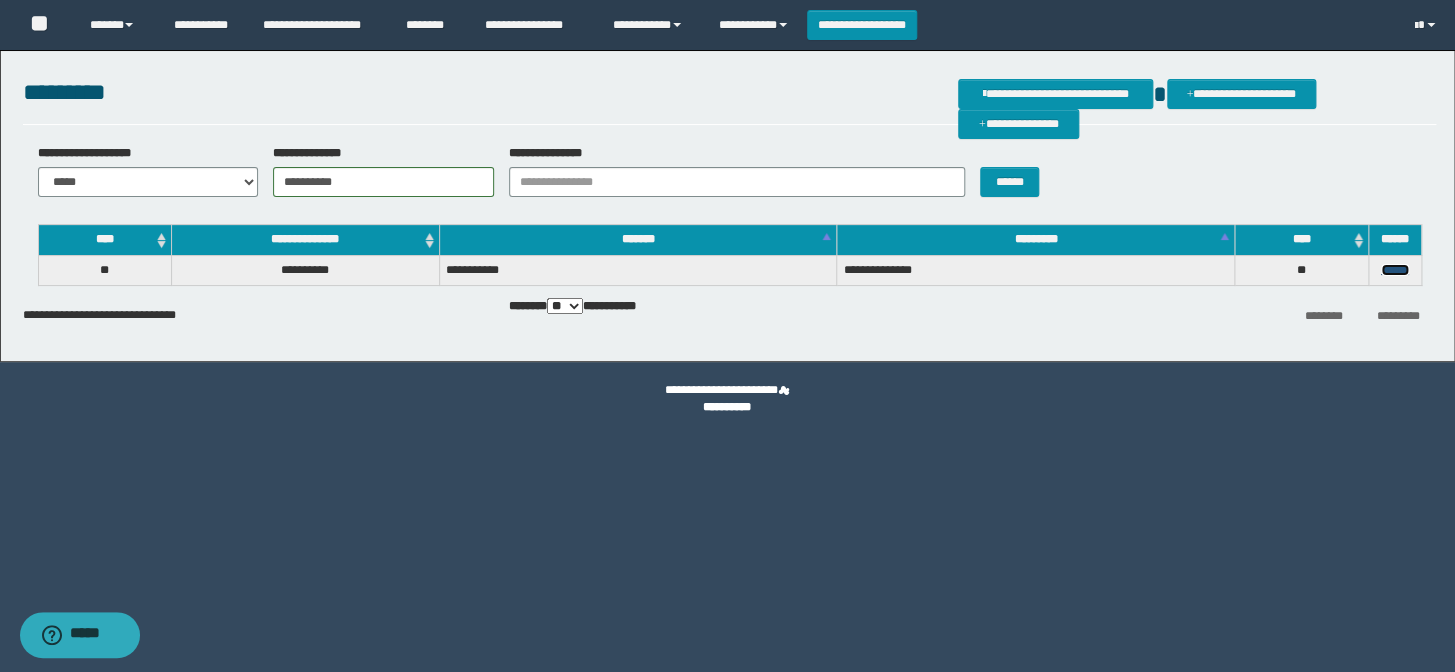 click on "******" at bounding box center (1395, 270) 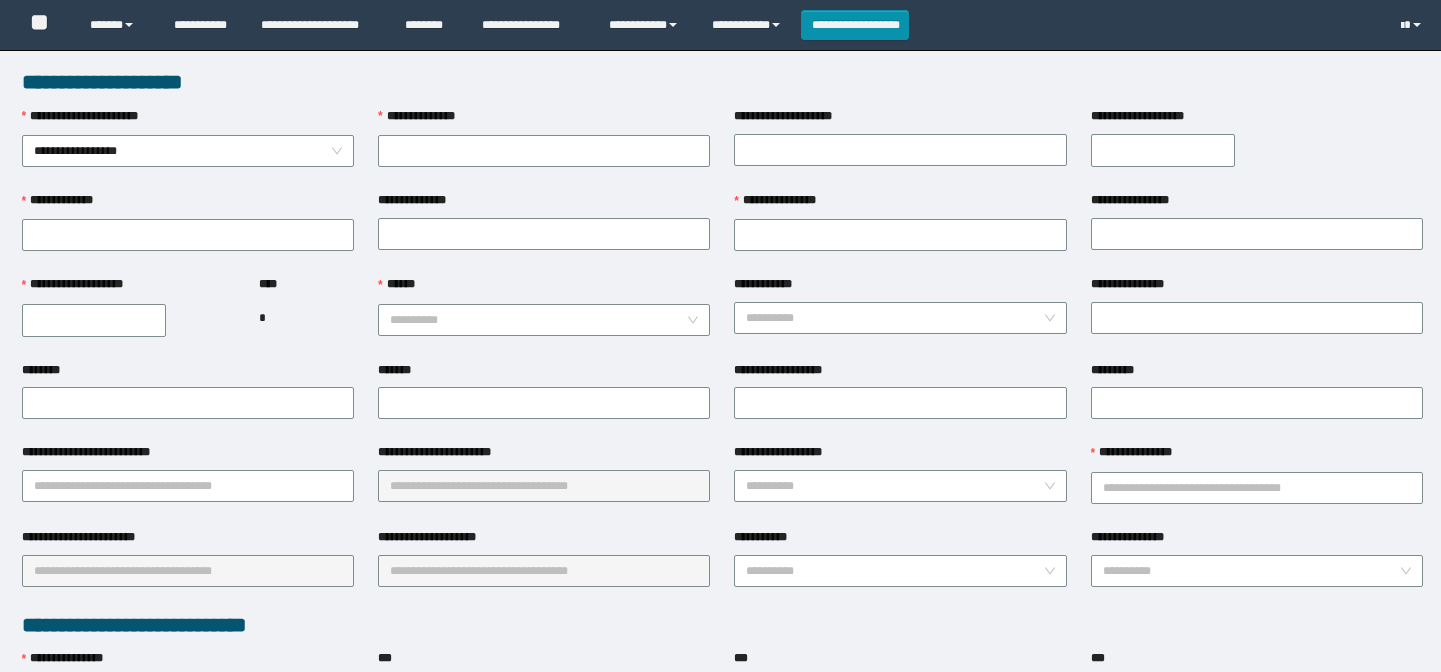 scroll, scrollTop: 0, scrollLeft: 0, axis: both 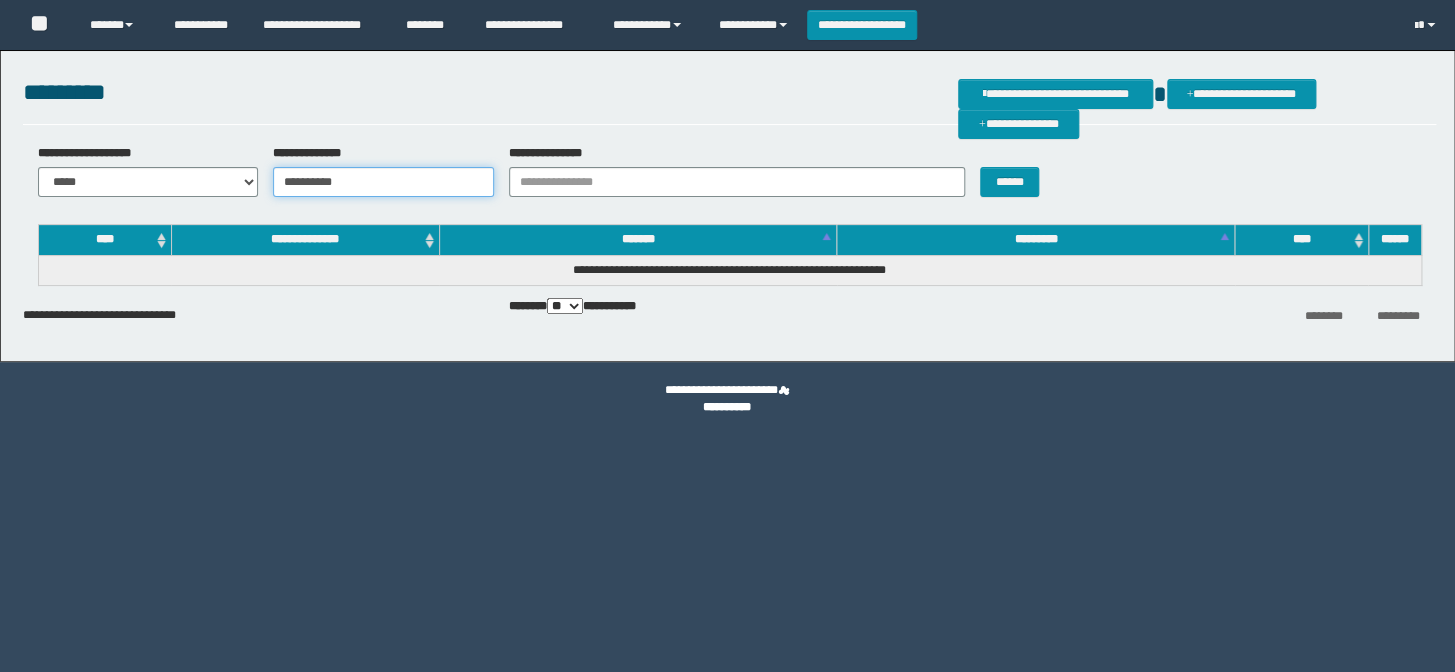 click on "**********" at bounding box center [383, 182] 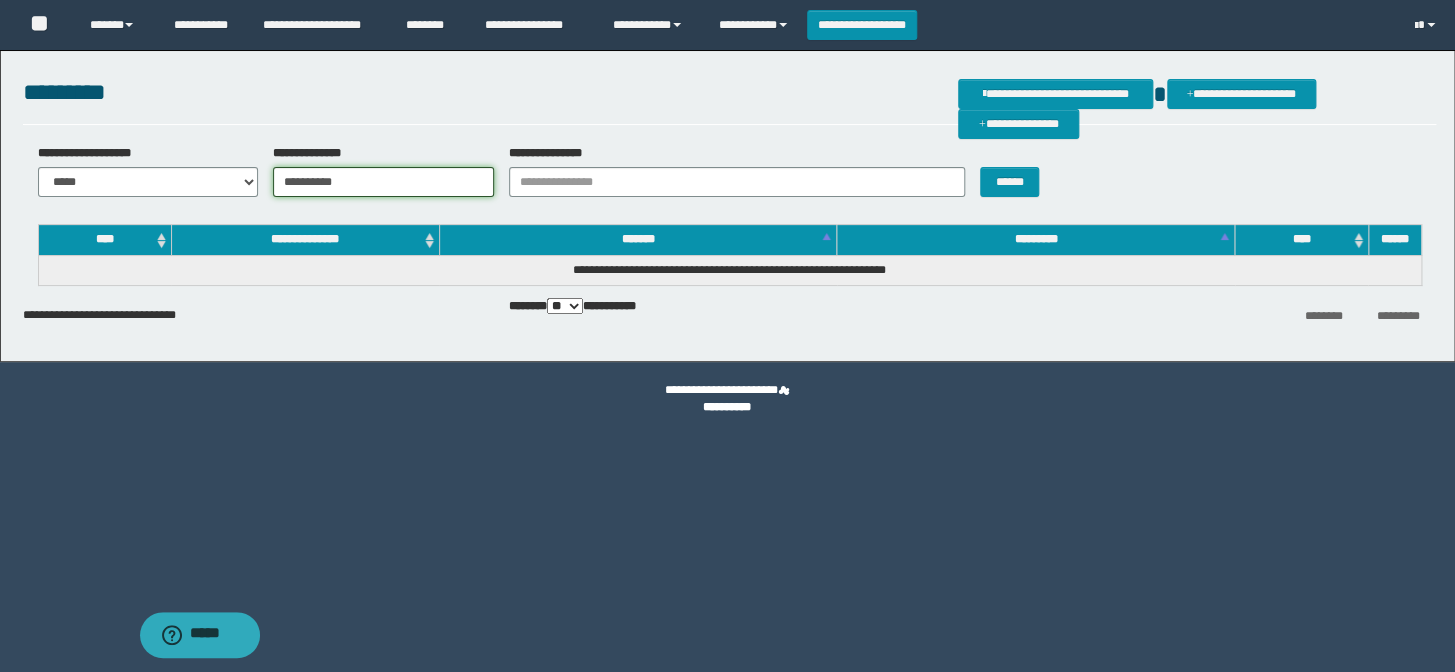 scroll, scrollTop: 0, scrollLeft: 0, axis: both 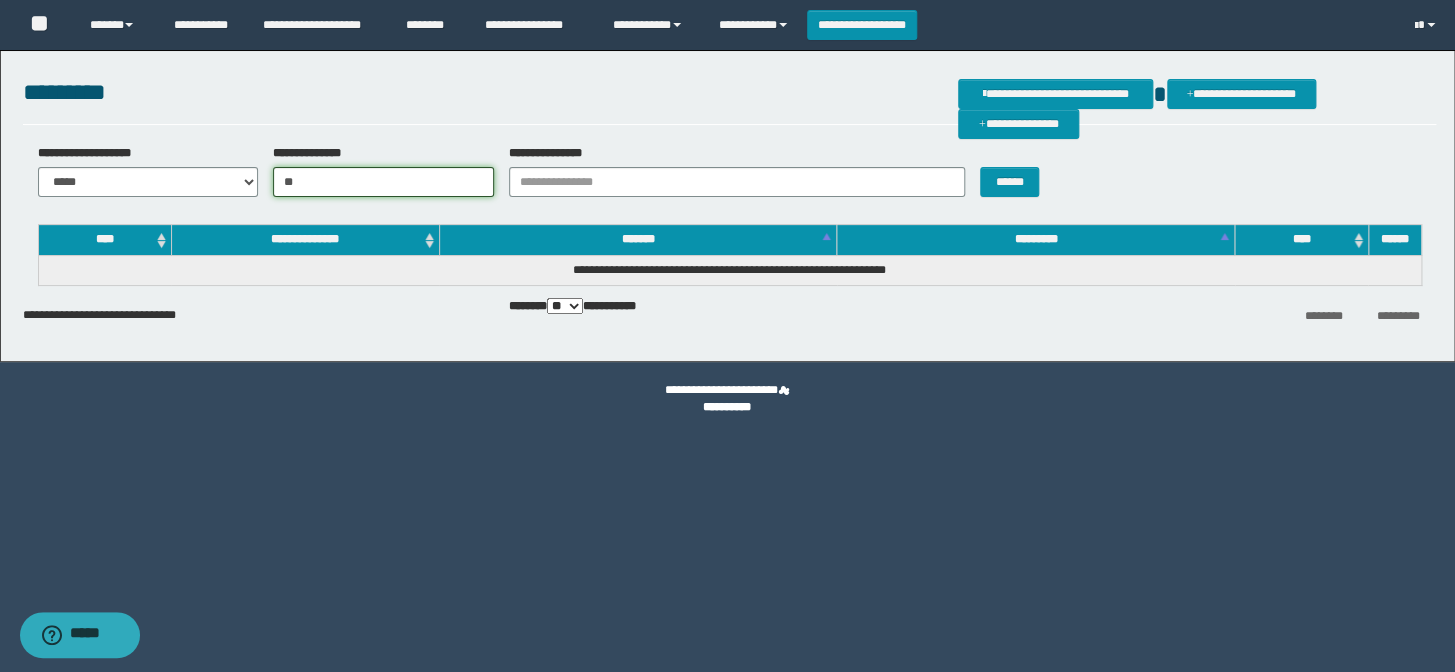 type on "*" 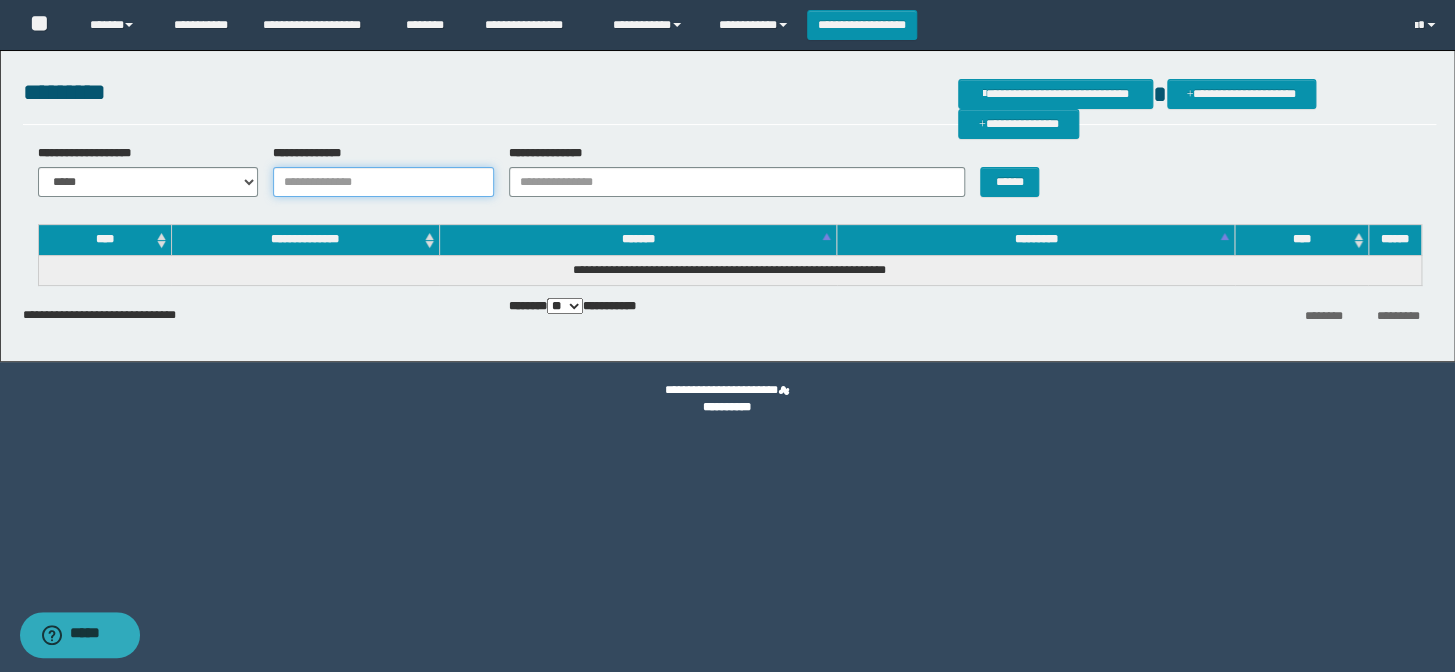 paste on "********" 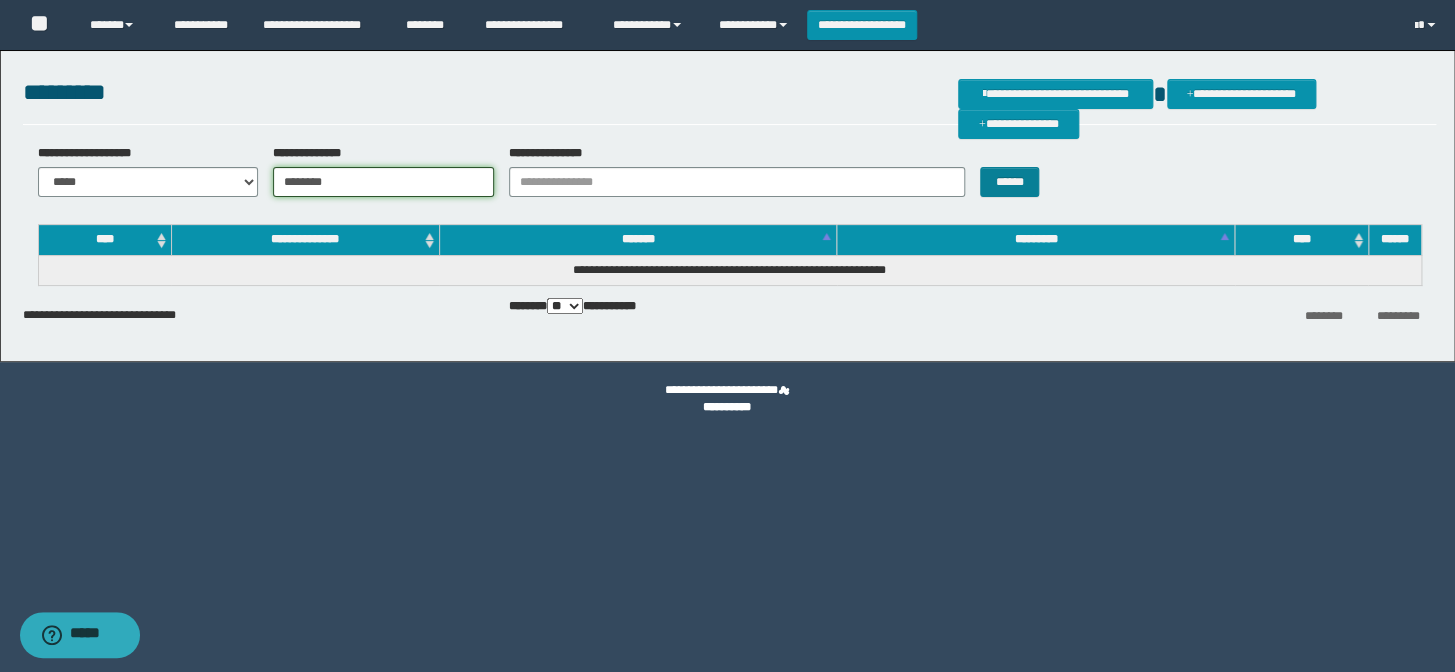 type on "********" 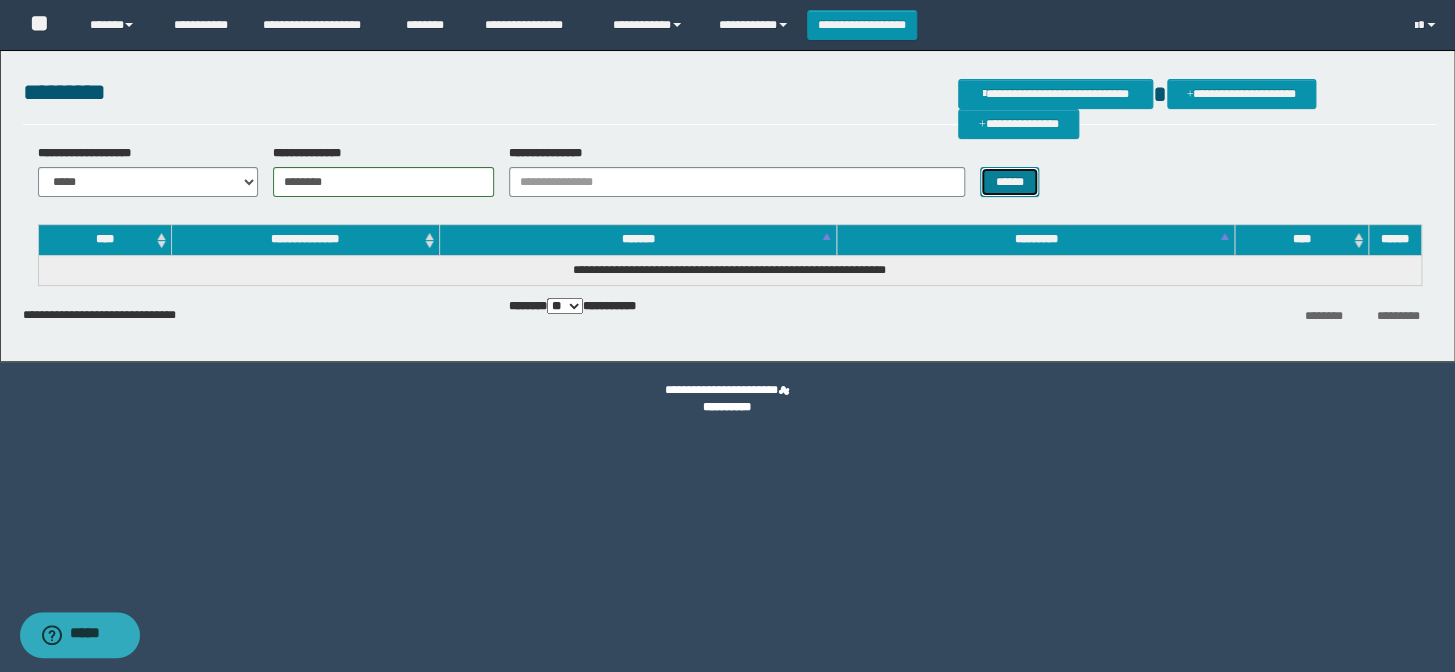 click on "******" at bounding box center (1009, 182) 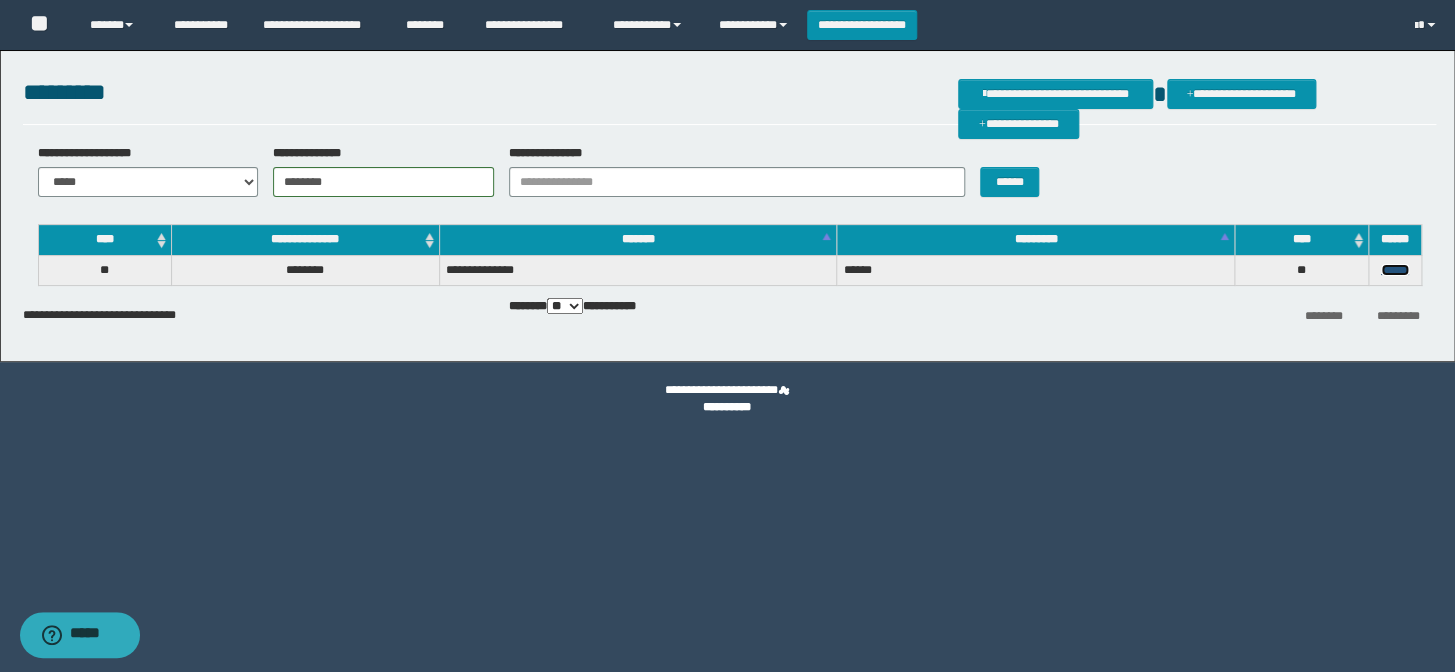 click on "******" at bounding box center (1395, 270) 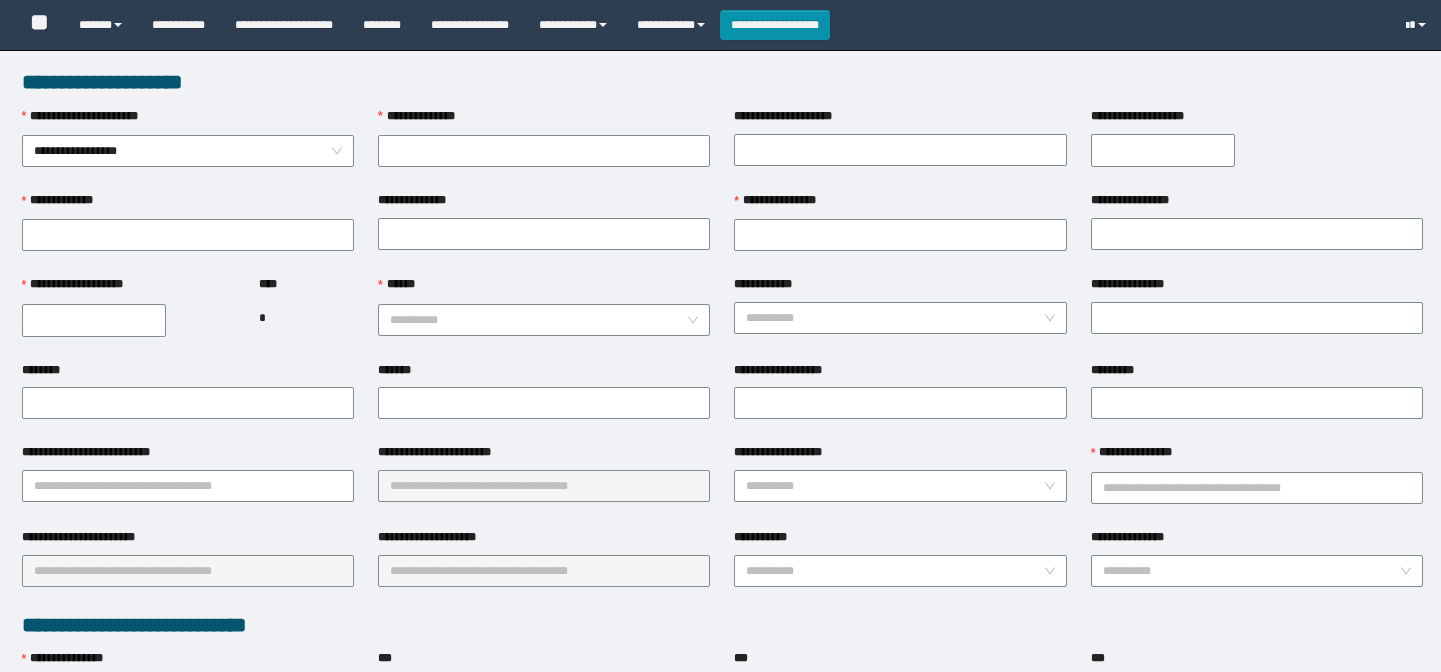 scroll, scrollTop: 0, scrollLeft: 0, axis: both 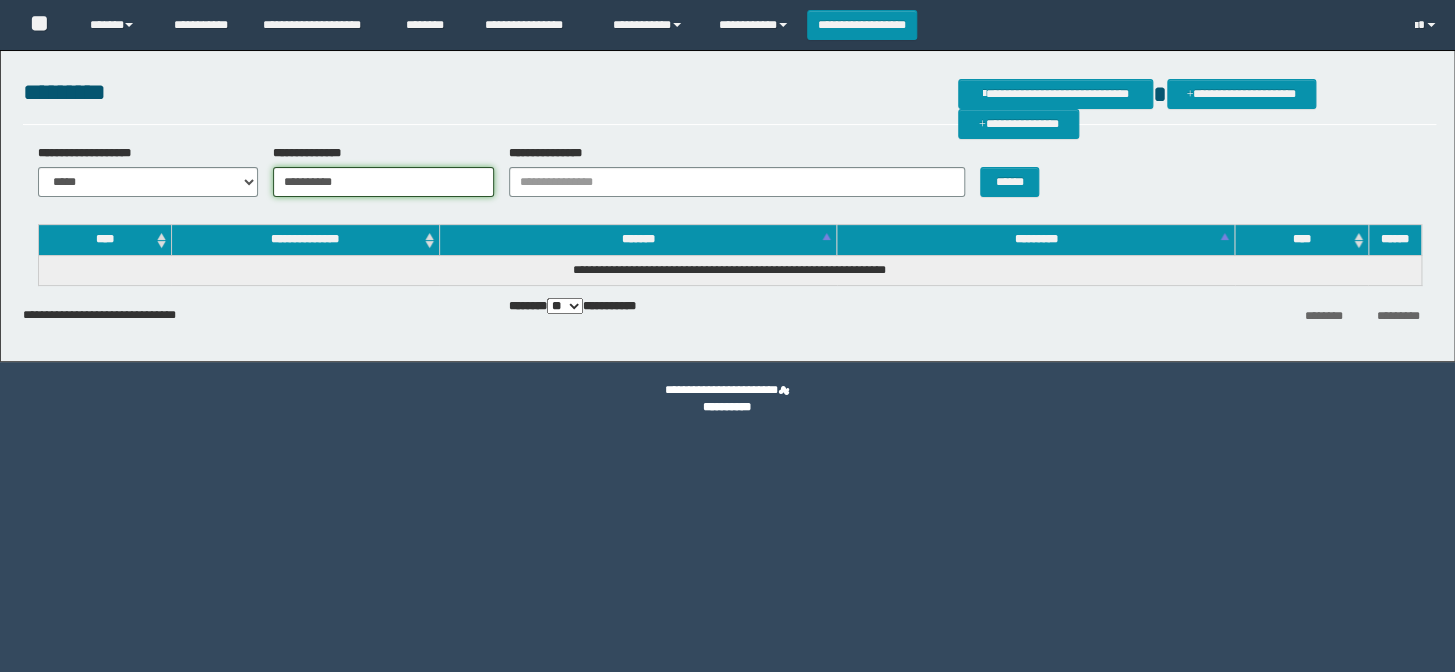 click on "**********" at bounding box center [383, 182] 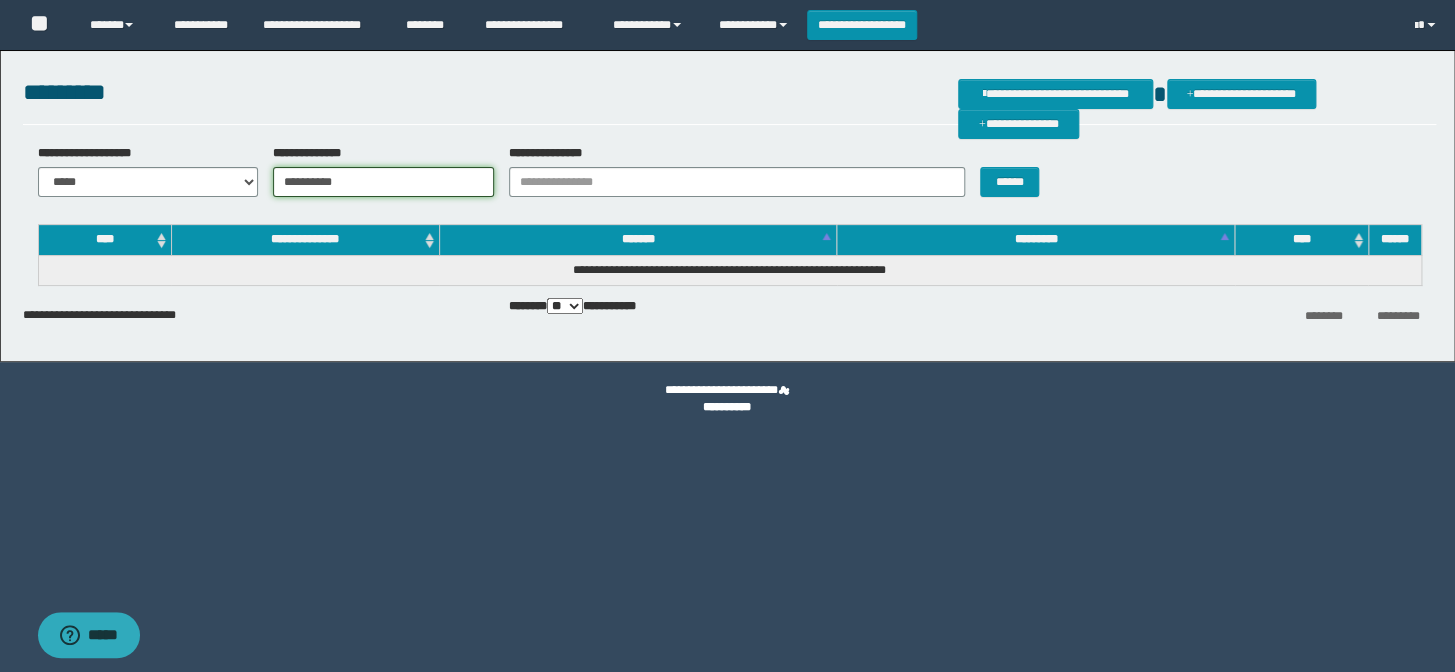 scroll, scrollTop: 0, scrollLeft: 0, axis: both 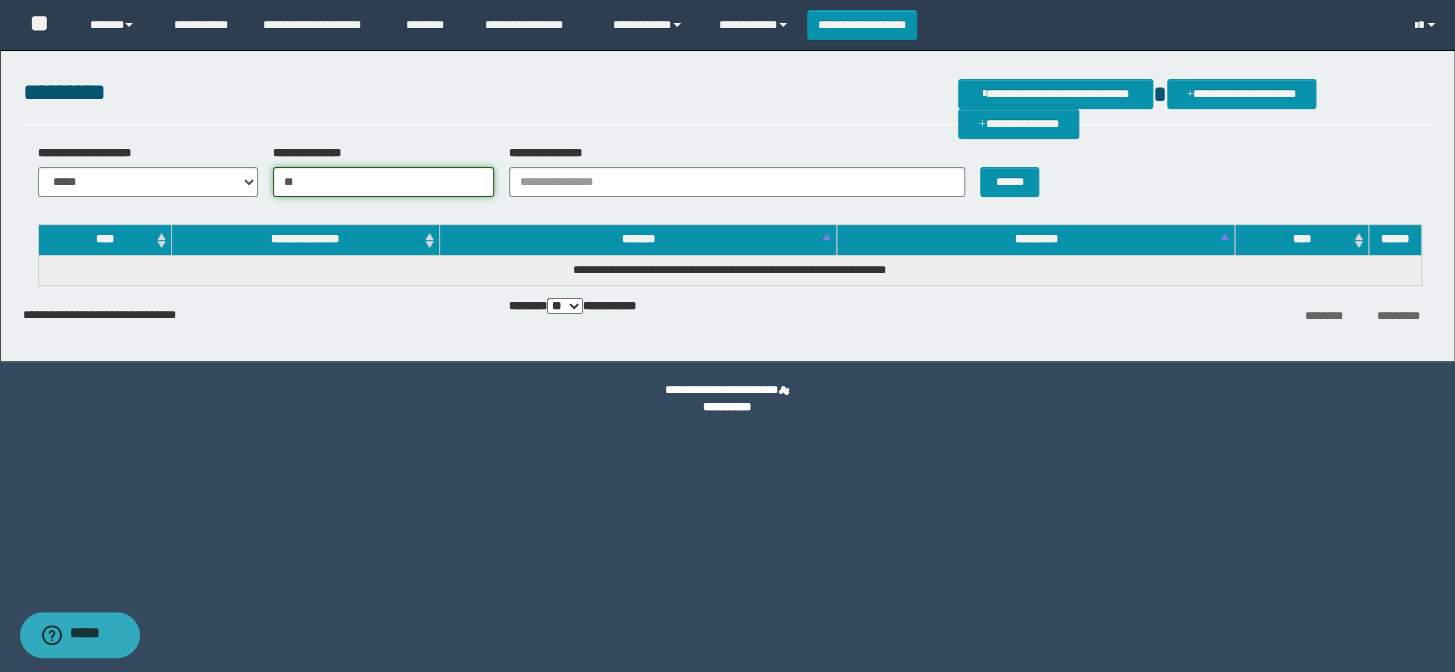 type on "*" 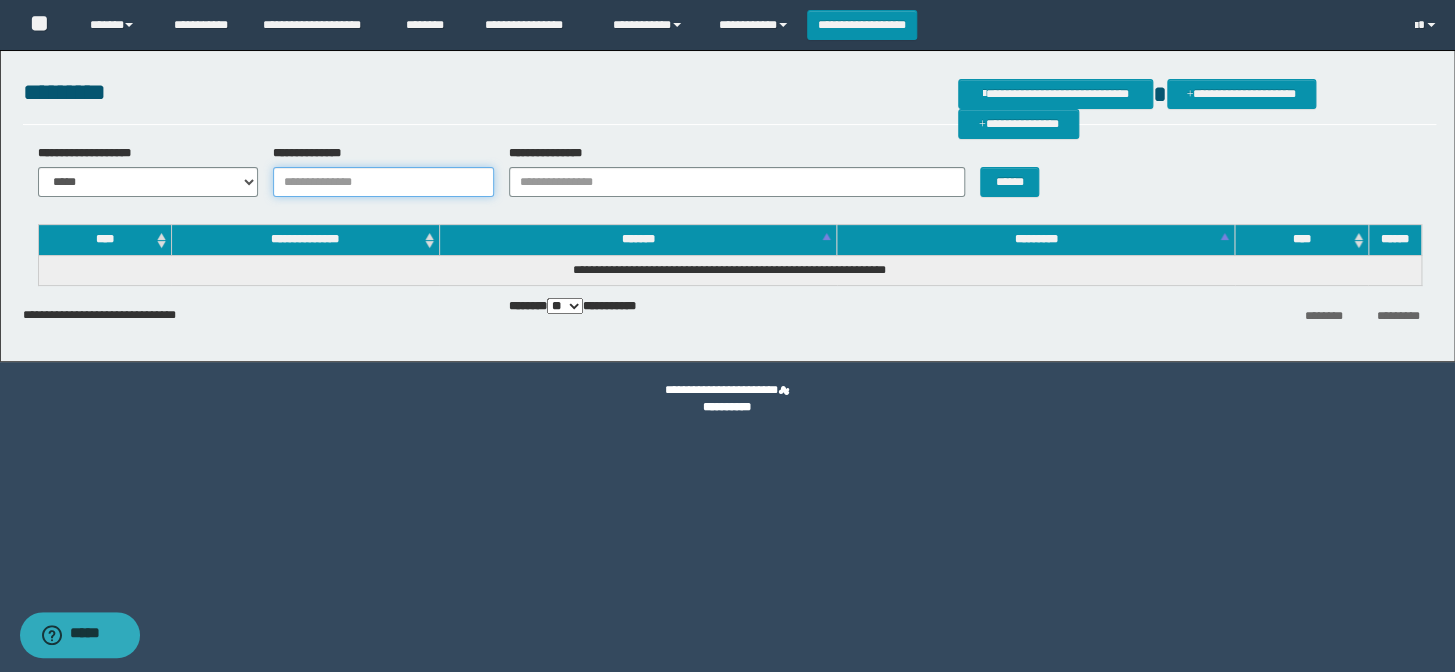 paste on "**********" 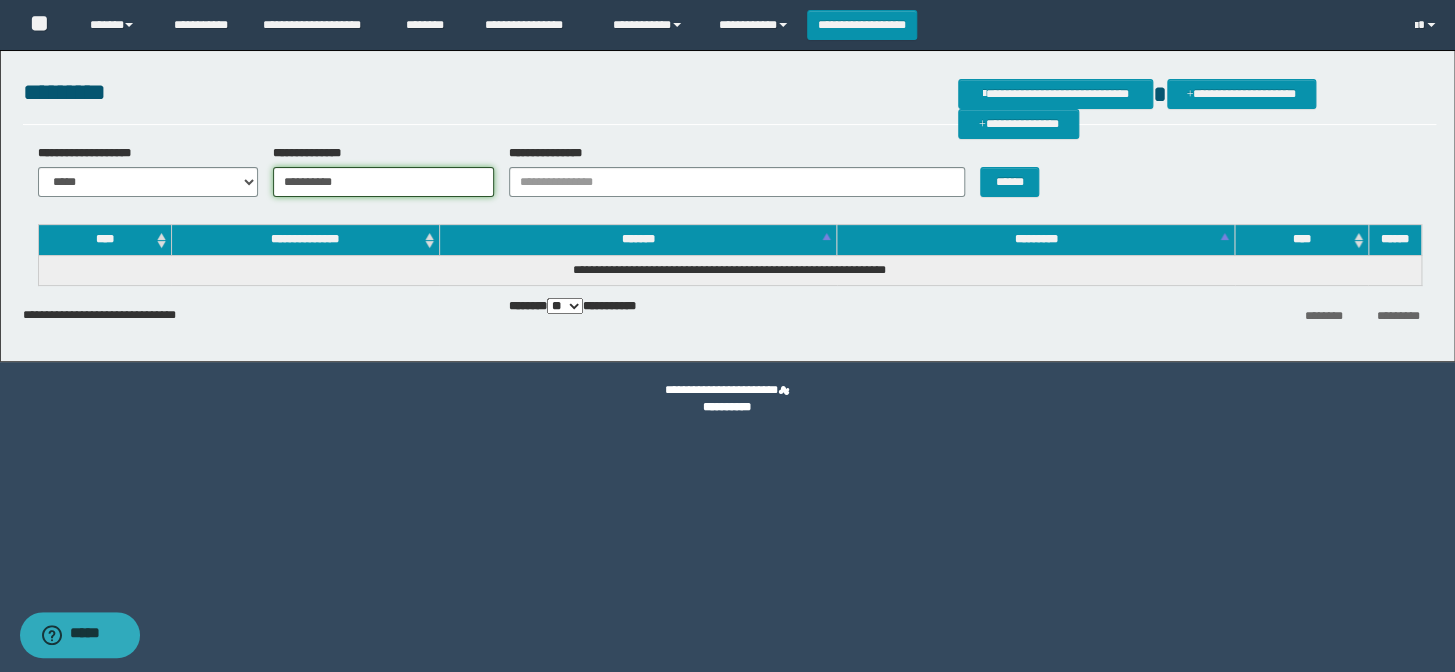 type on "**********" 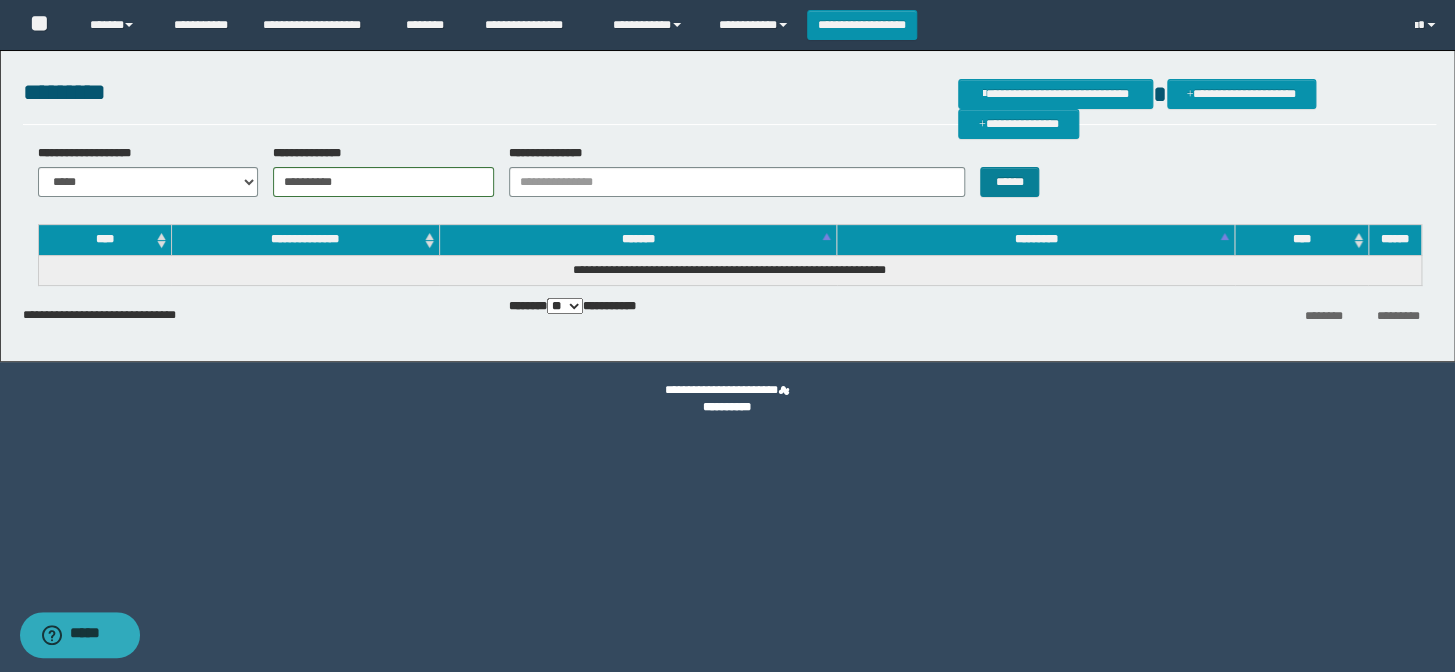 click on "******" at bounding box center [1024, 170] 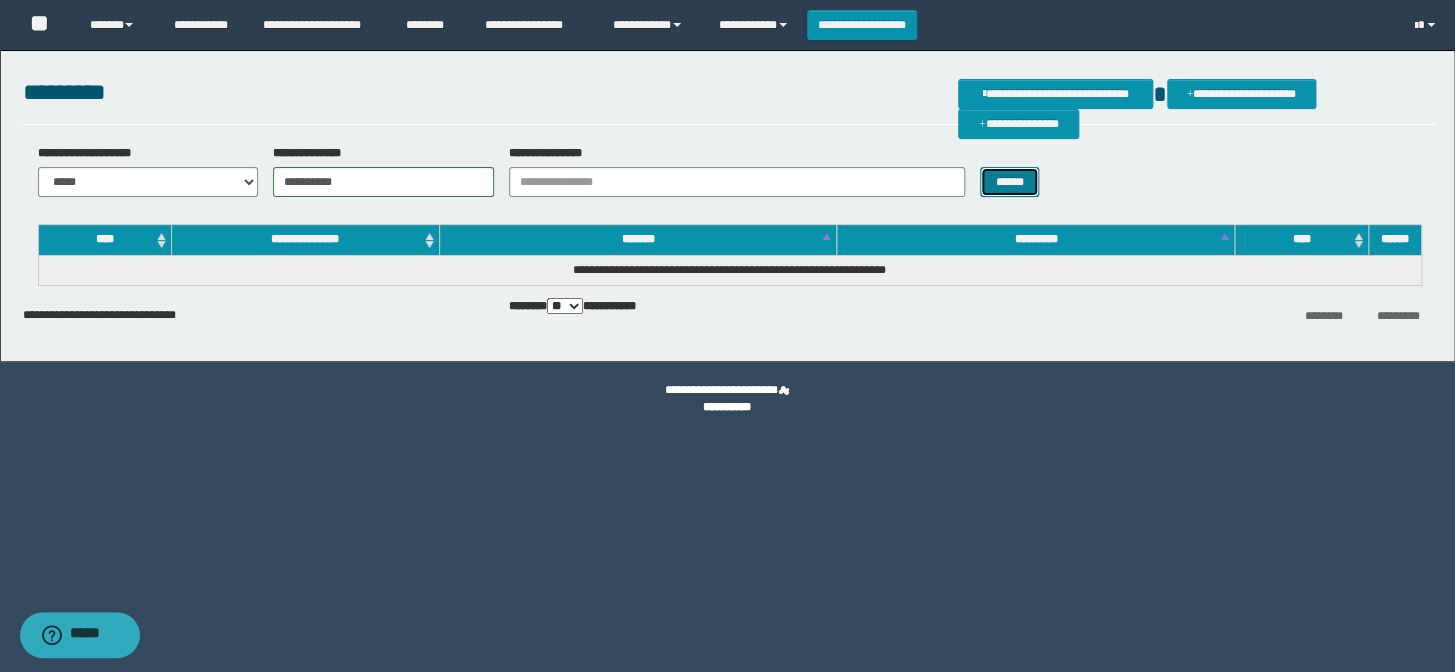 click on "******" at bounding box center [1009, 182] 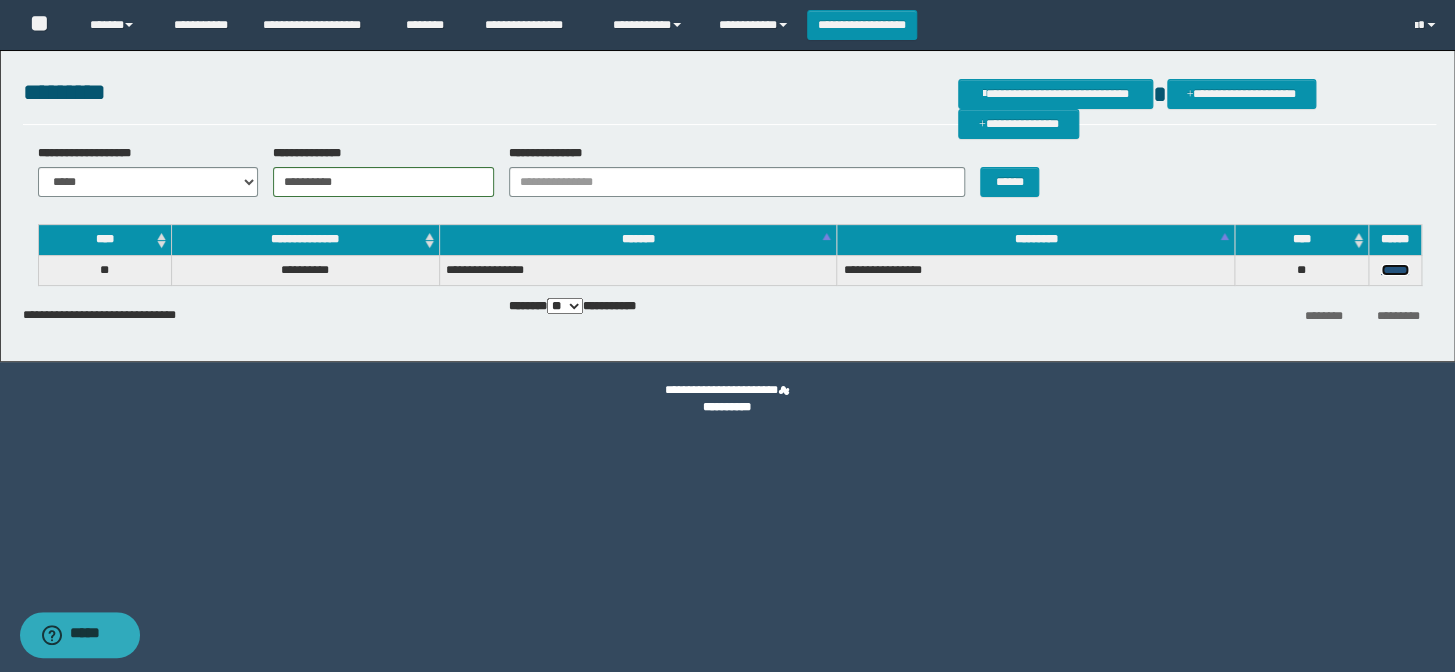 click on "******" at bounding box center [1395, 270] 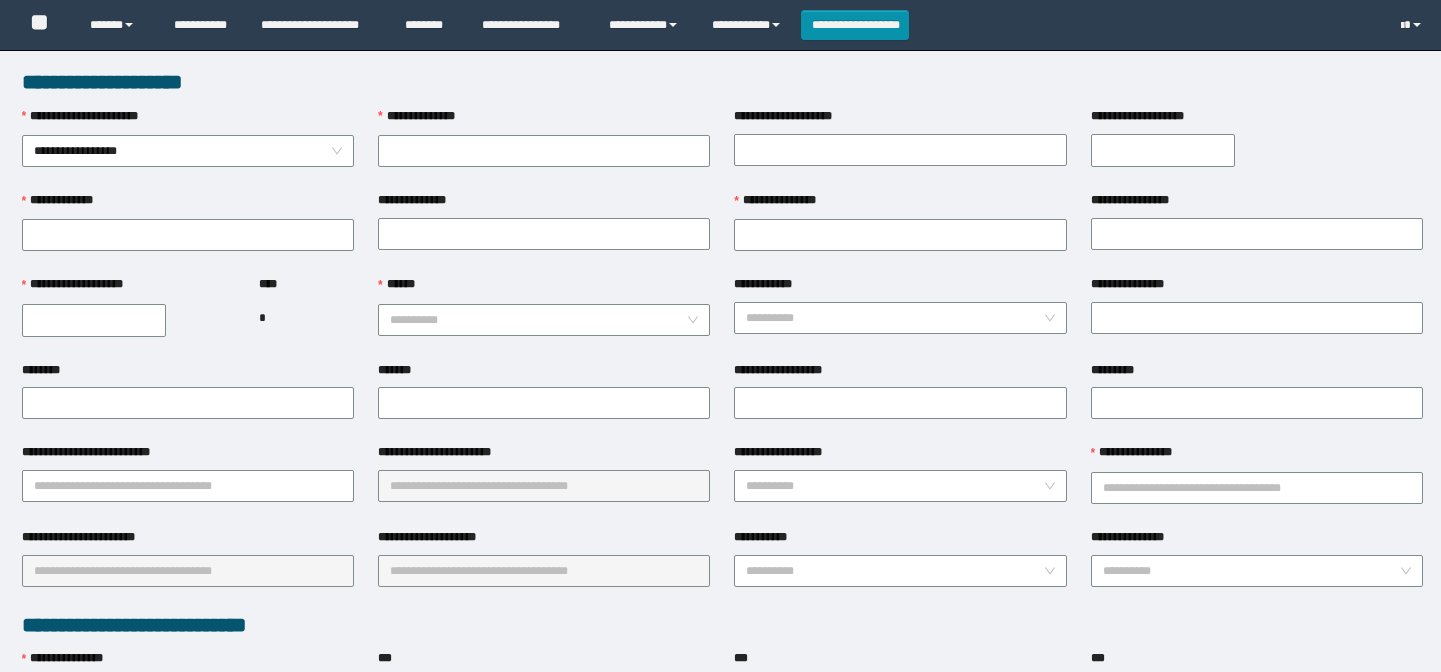 scroll, scrollTop: 0, scrollLeft: 0, axis: both 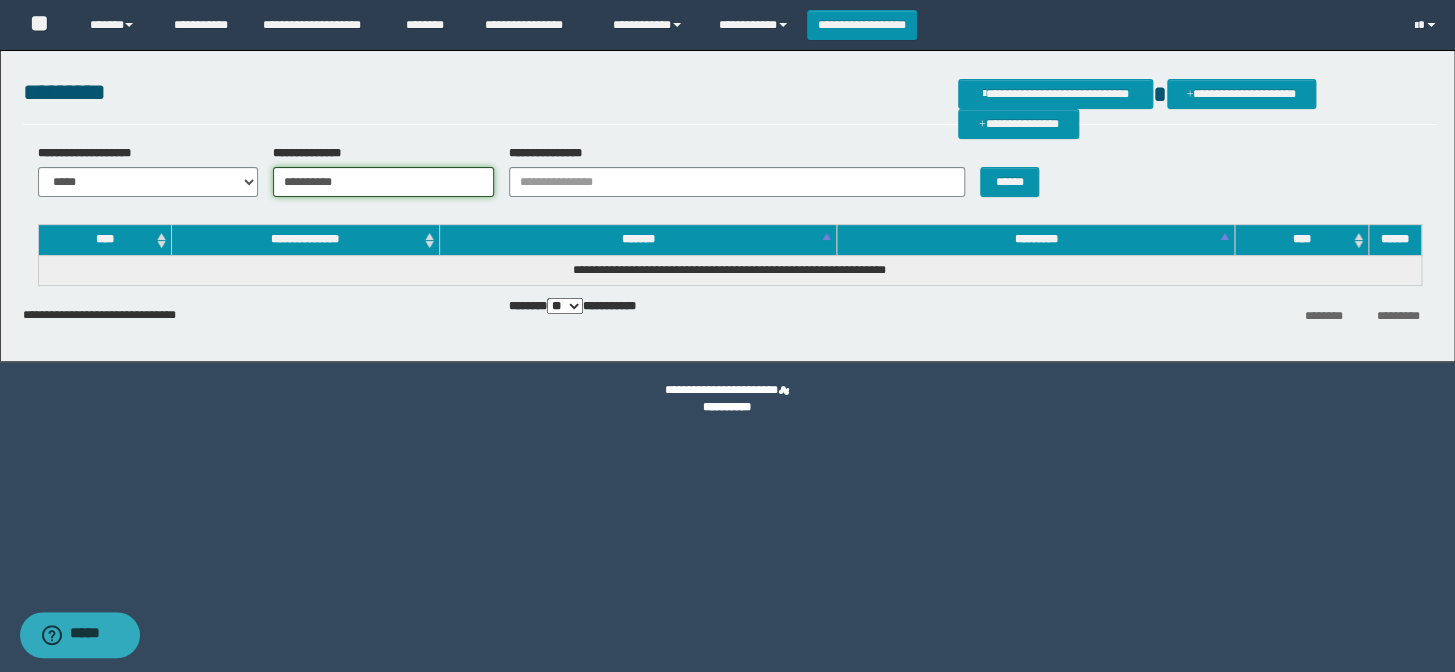 drag, startPoint x: 368, startPoint y: 181, endPoint x: 39, endPoint y: 200, distance: 329.5482 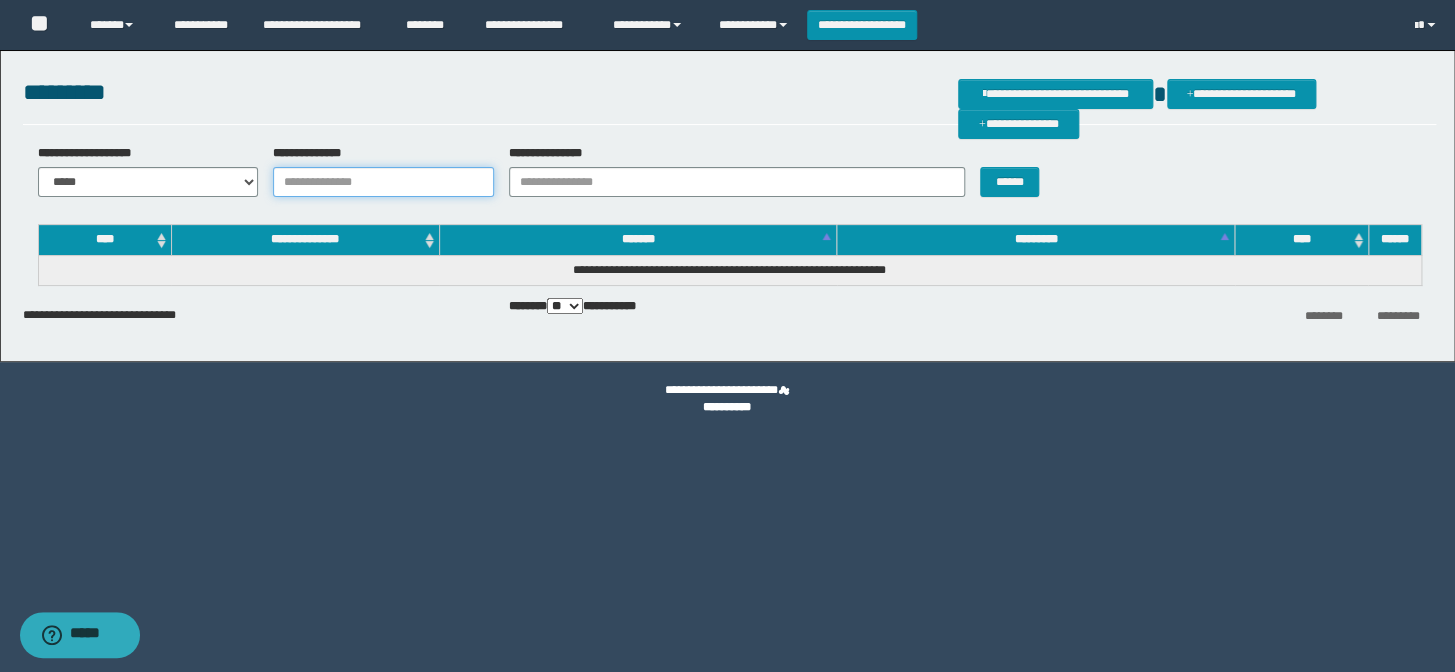 click on "**********" at bounding box center (383, 182) 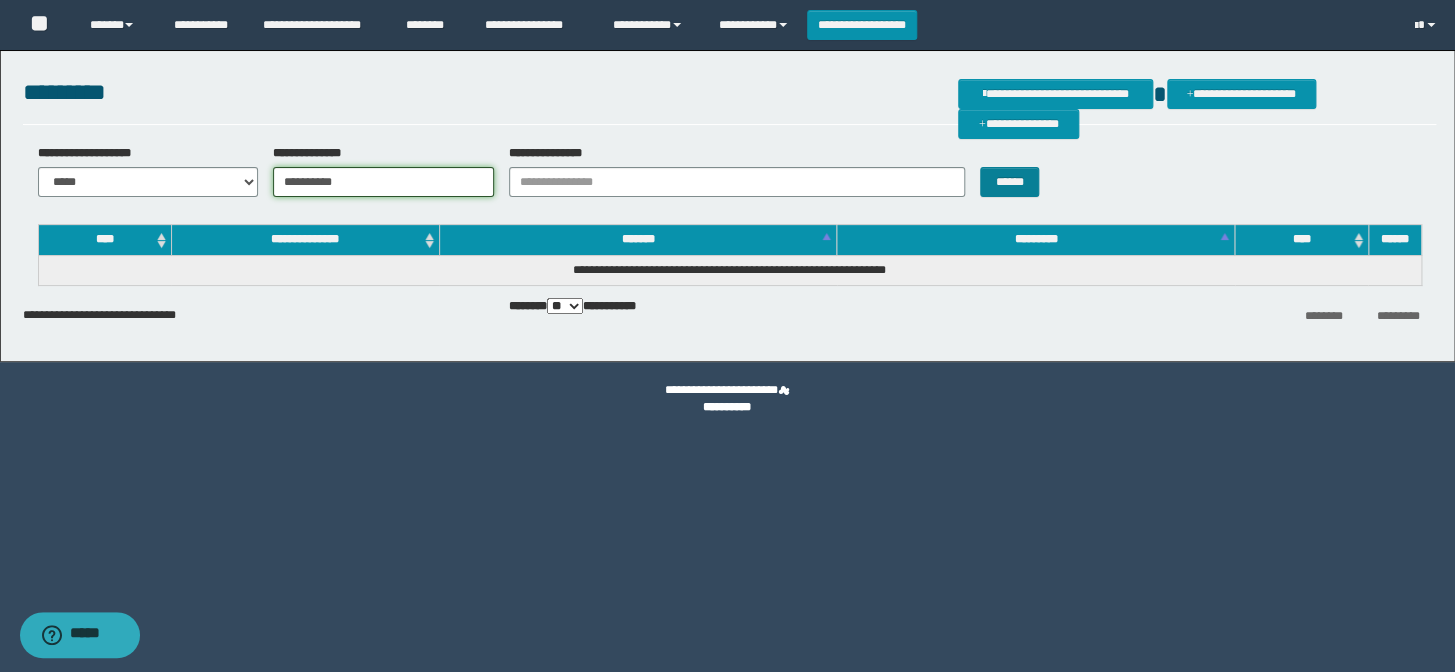 type on "**********" 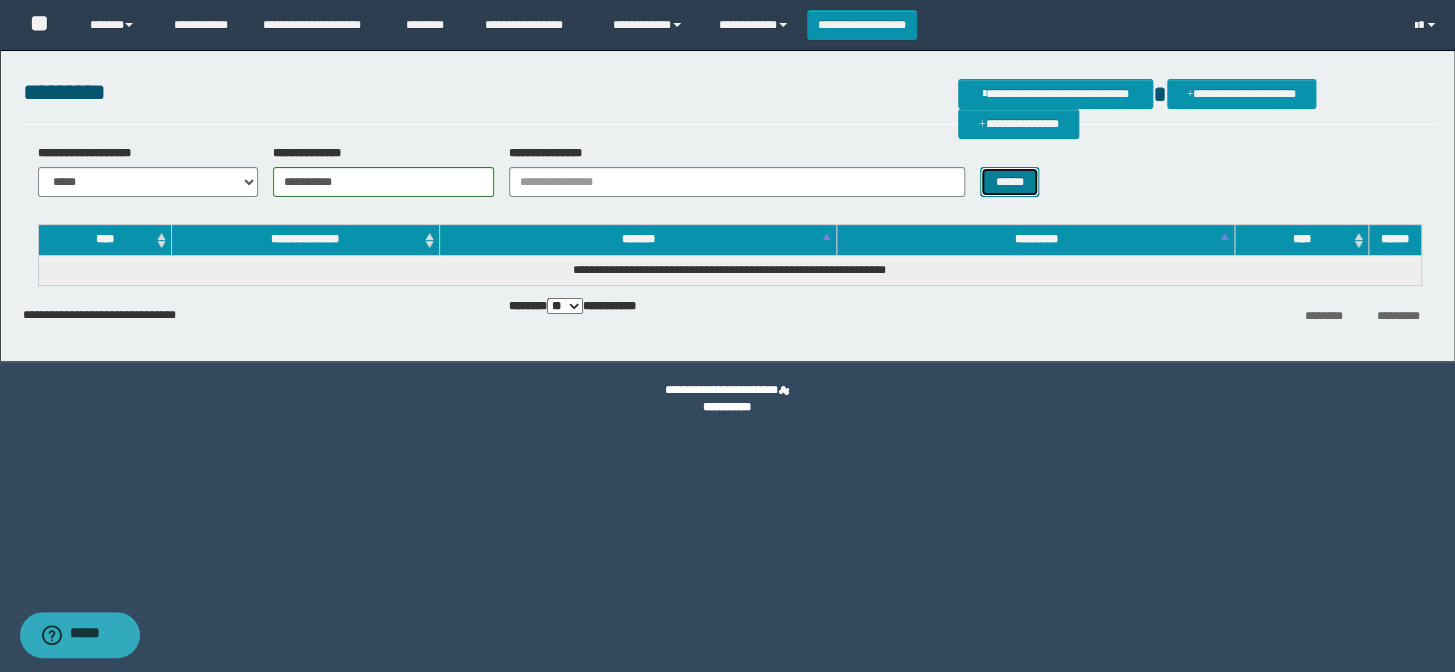 click on "******" at bounding box center [1009, 182] 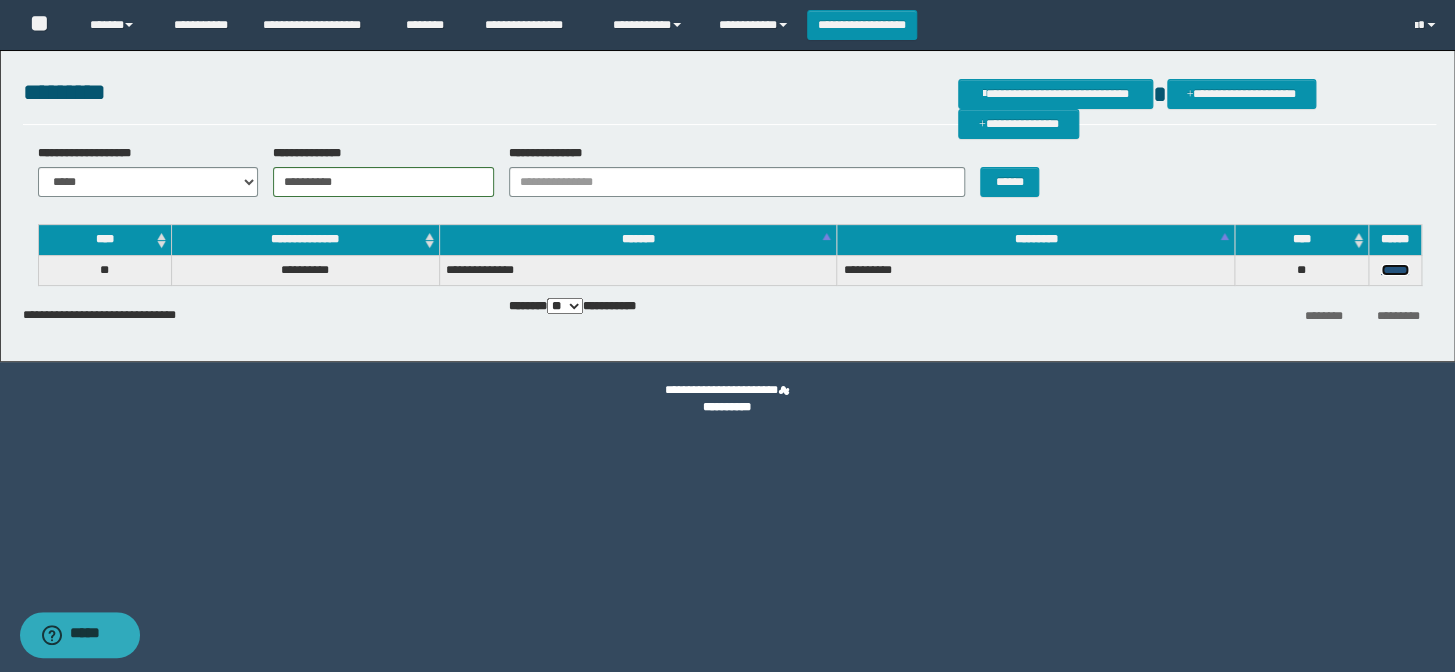 click on "******" at bounding box center [1395, 270] 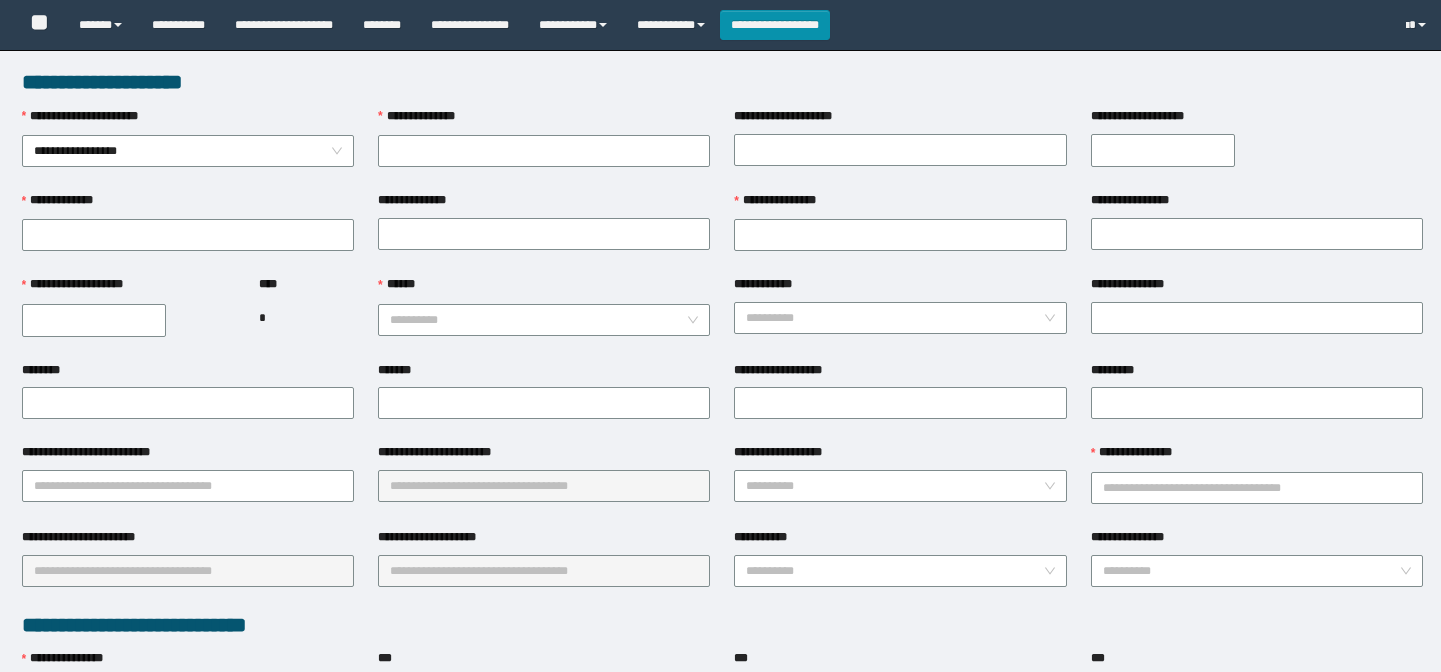 scroll, scrollTop: 0, scrollLeft: 0, axis: both 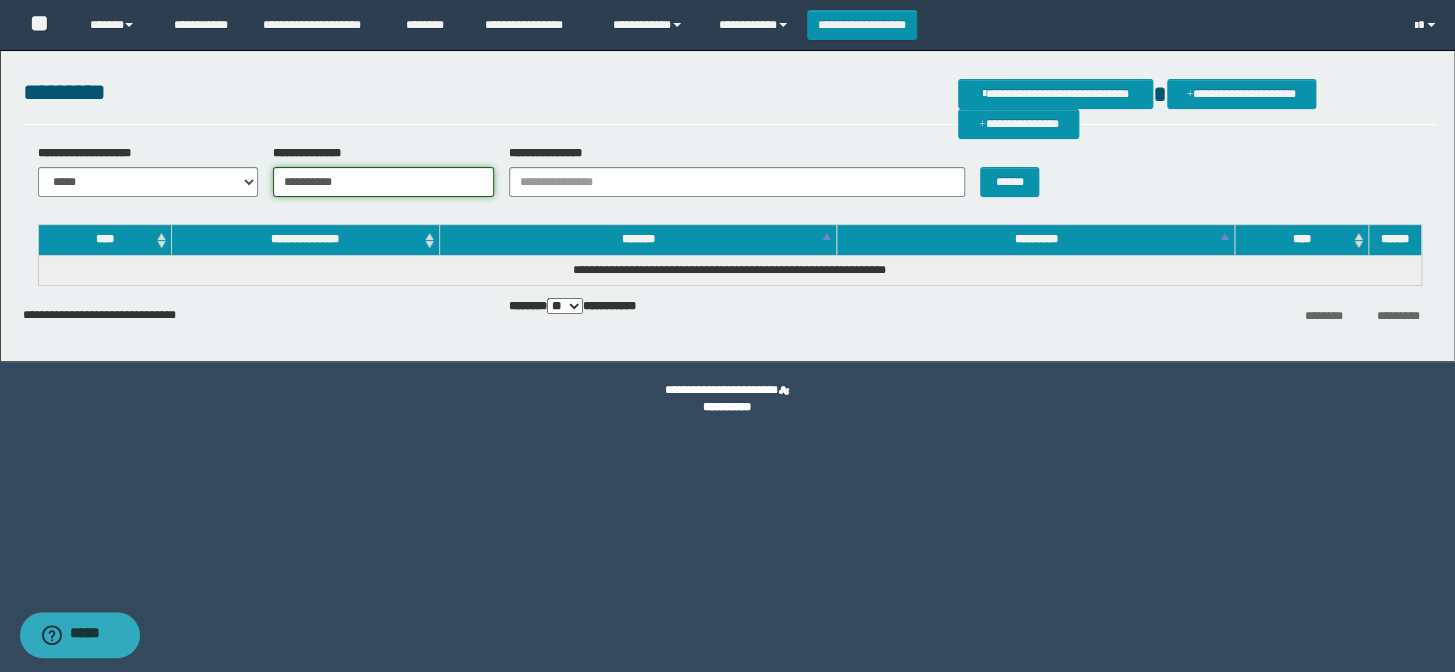 drag, startPoint x: 254, startPoint y: 179, endPoint x: 197, endPoint y: 176, distance: 57.07889 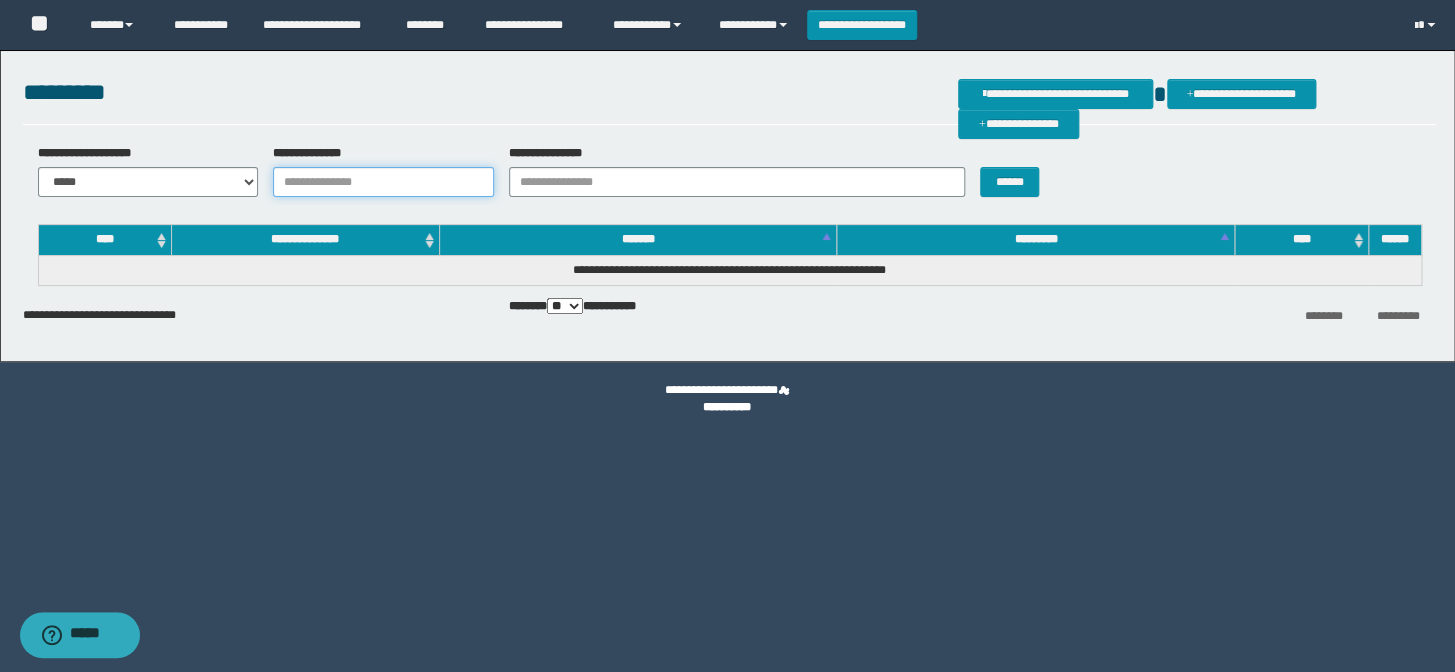 paste on "**********" 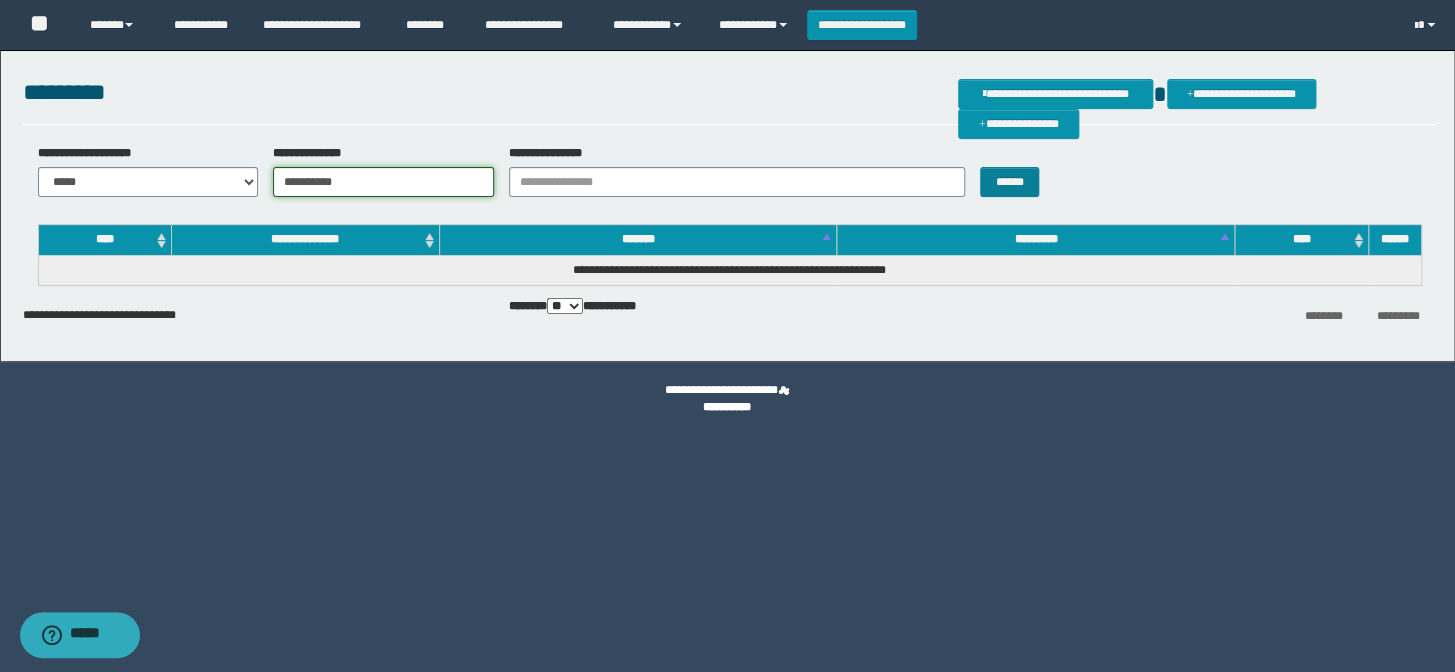 type on "**********" 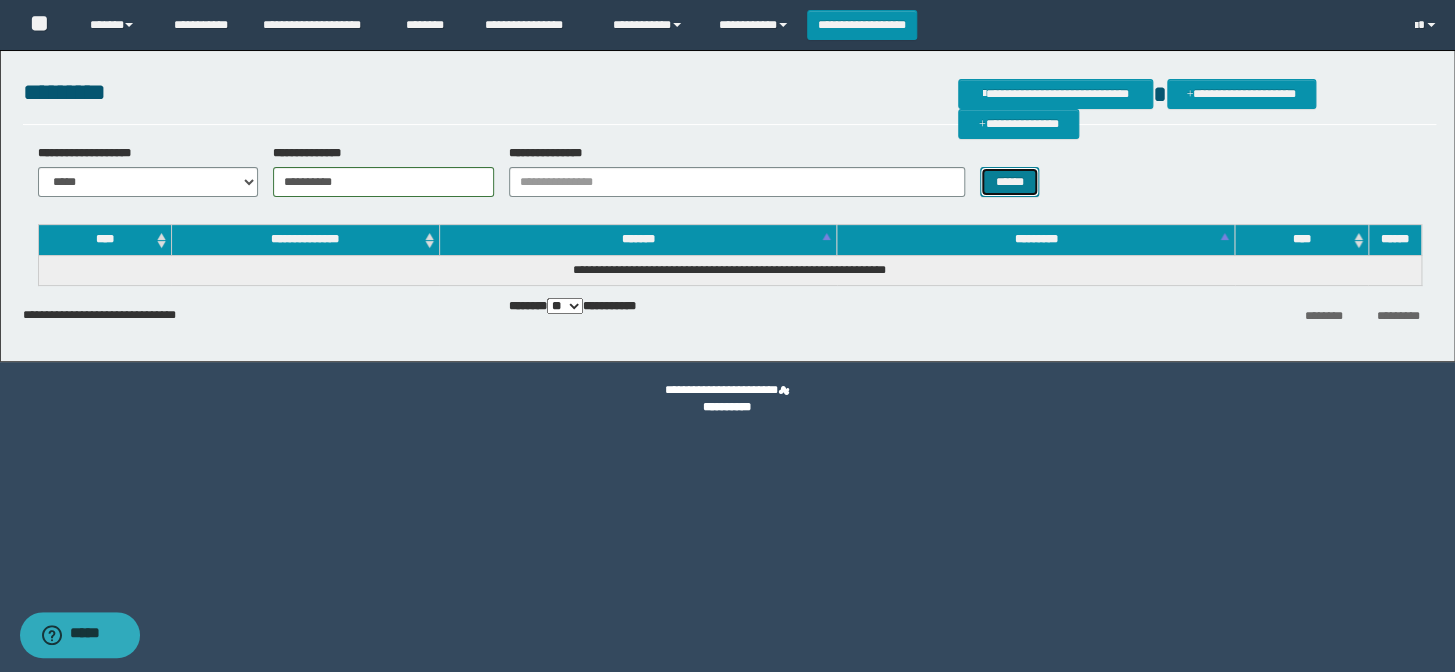 click on "******" at bounding box center [1009, 182] 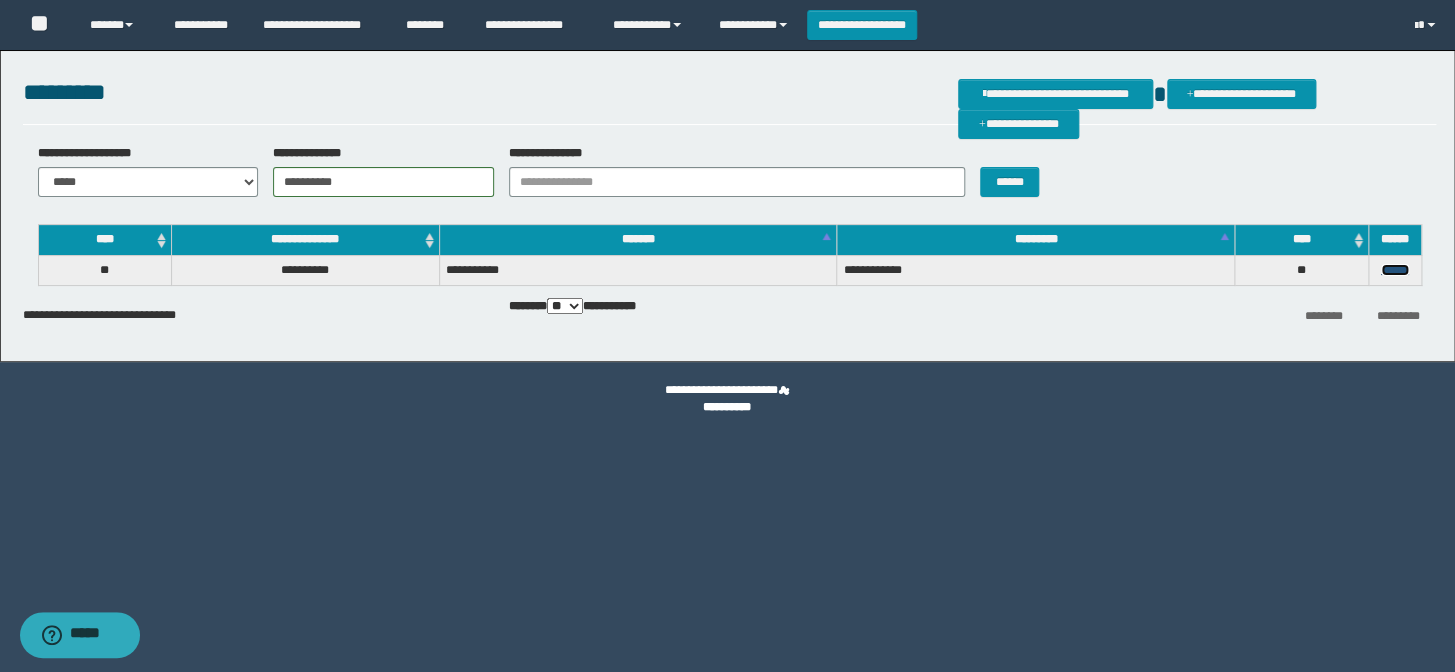 click on "******" at bounding box center (1395, 270) 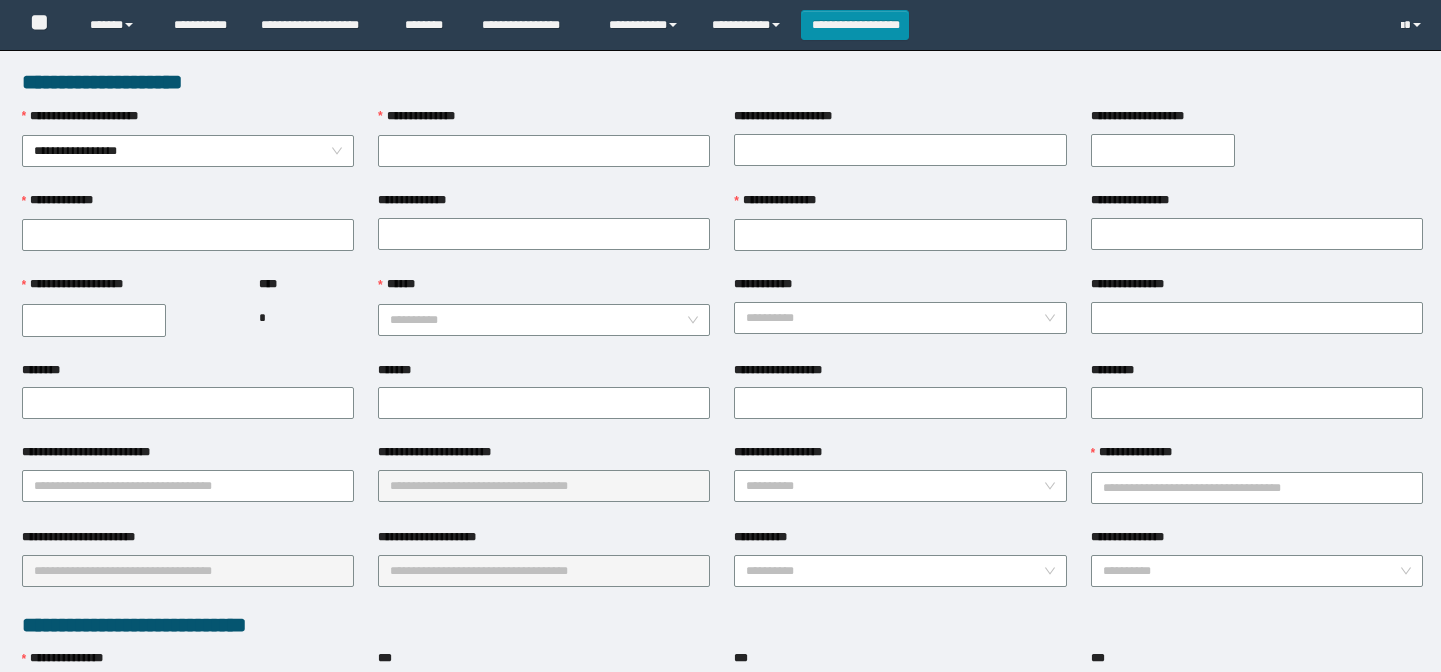 scroll, scrollTop: 0, scrollLeft: 0, axis: both 